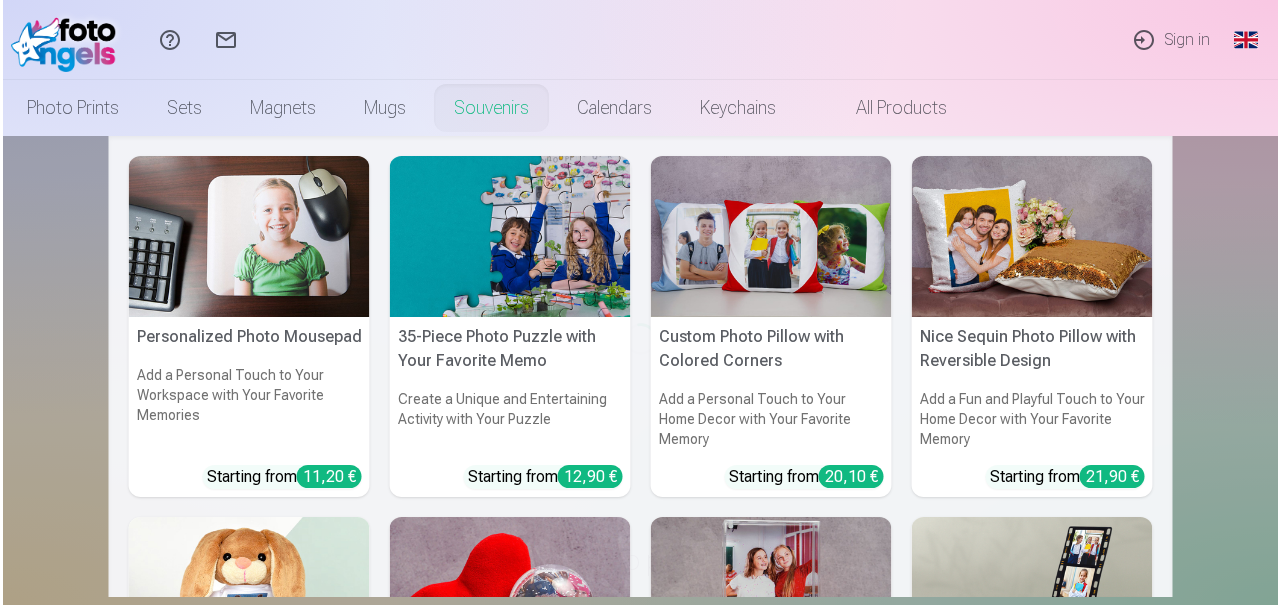 scroll, scrollTop: 0, scrollLeft: 0, axis: both 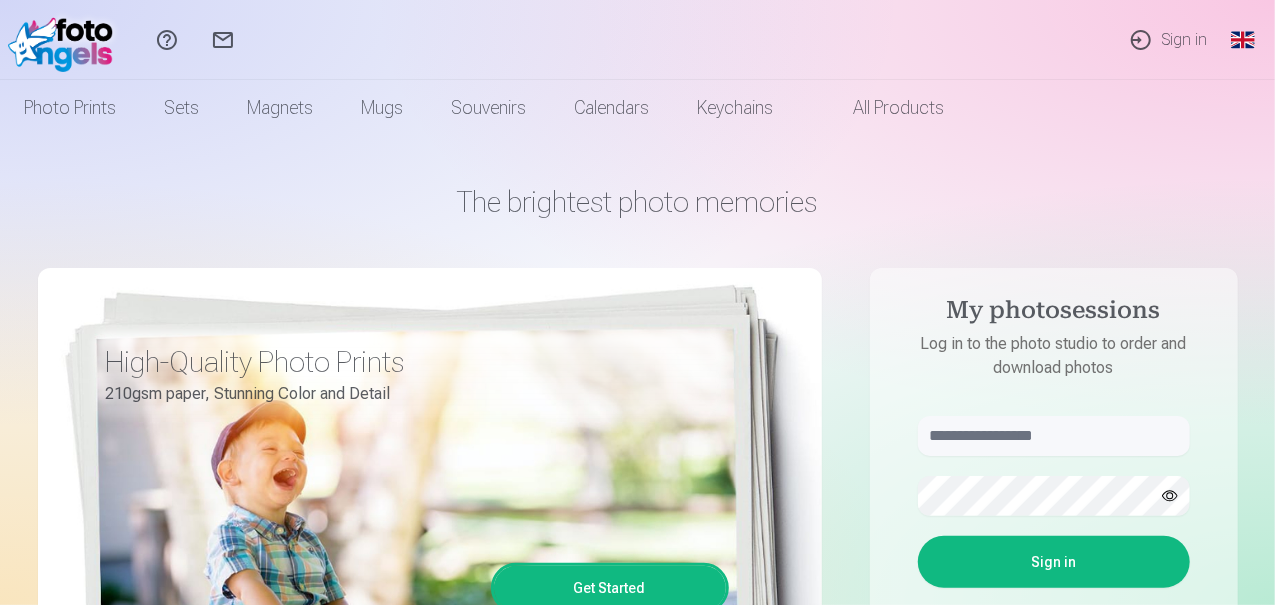 click on "Global" at bounding box center [1243, 40] 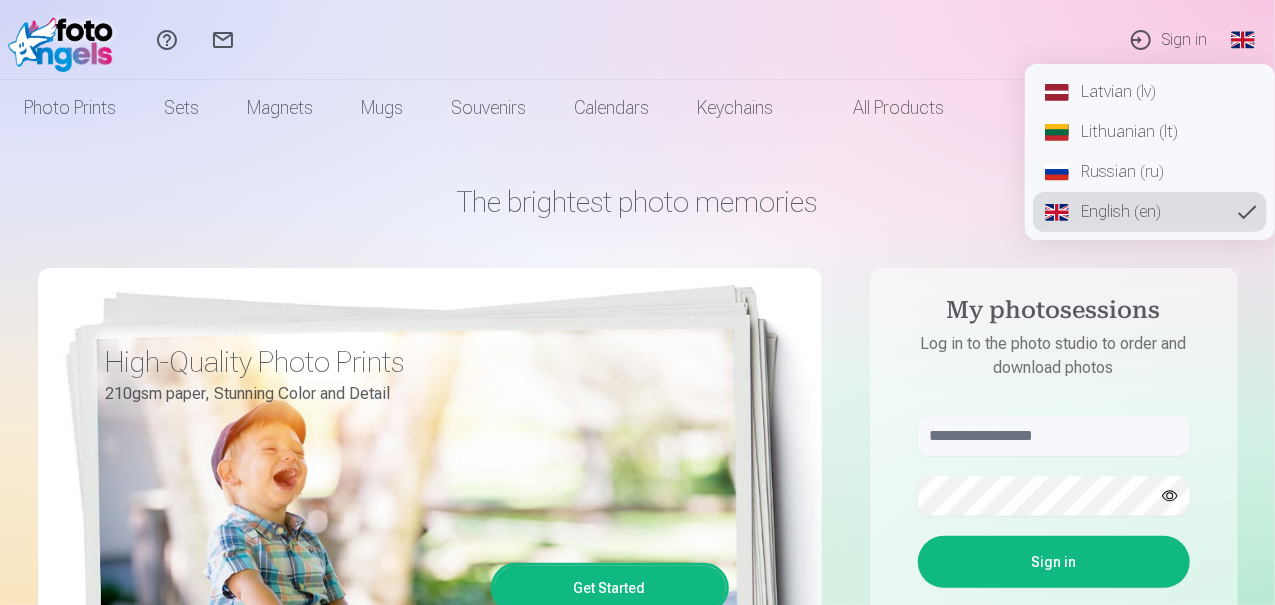 click on "Latvian (lv)" at bounding box center [1150, 92] 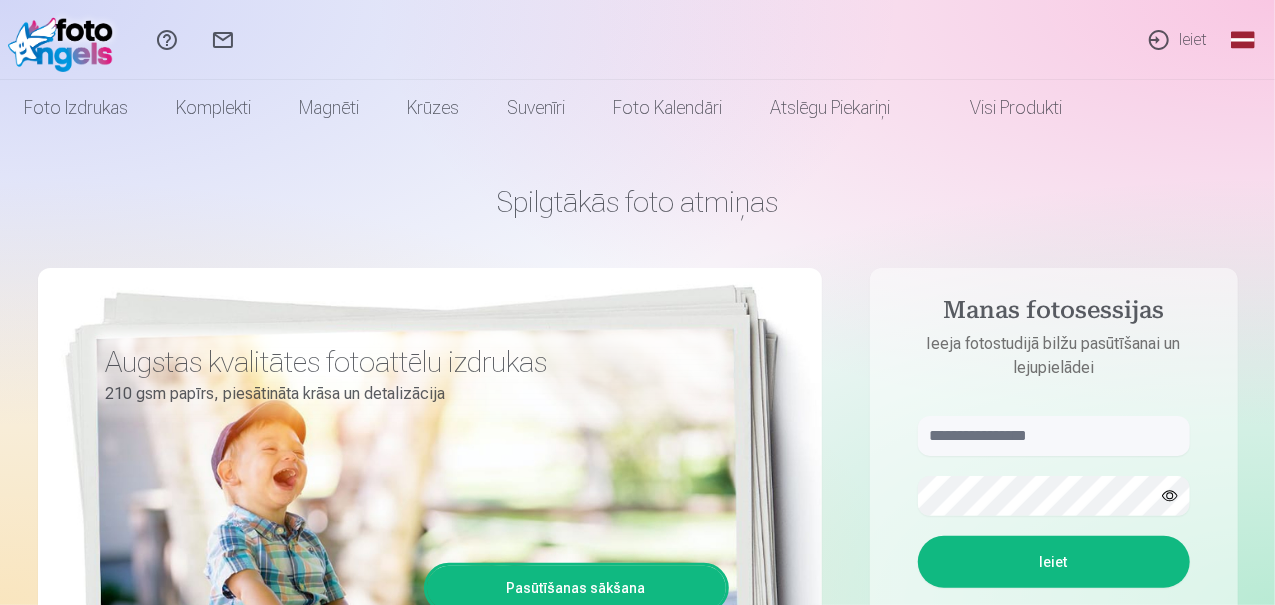 click on "Ieiet" at bounding box center (1177, 40) 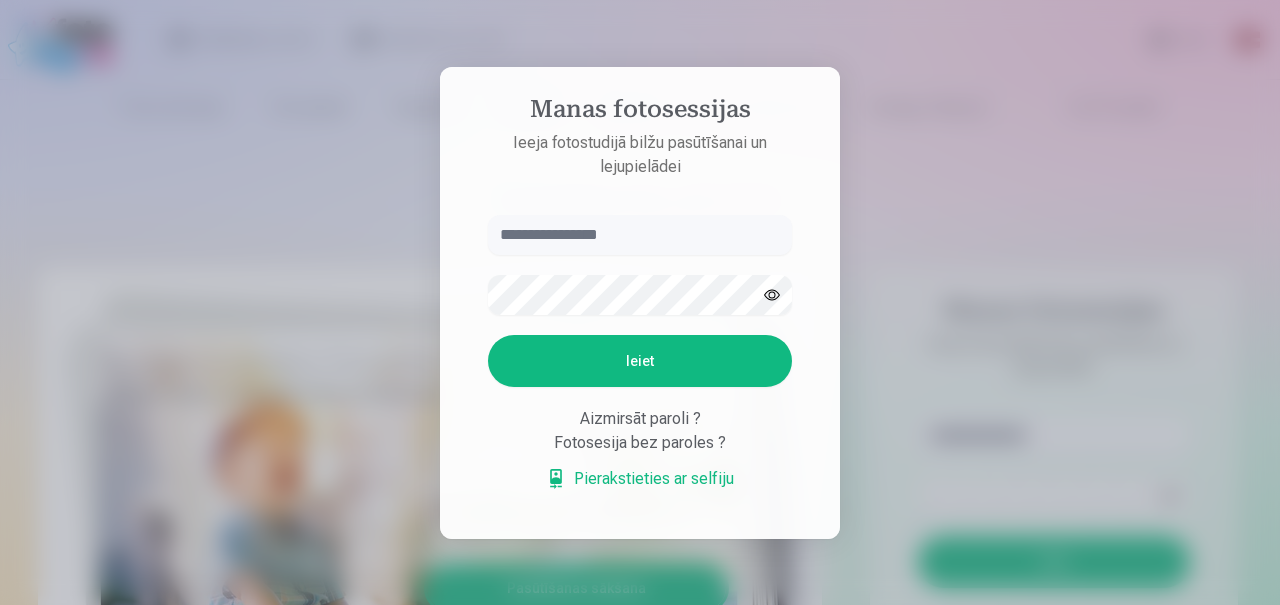 click at bounding box center [640, 235] 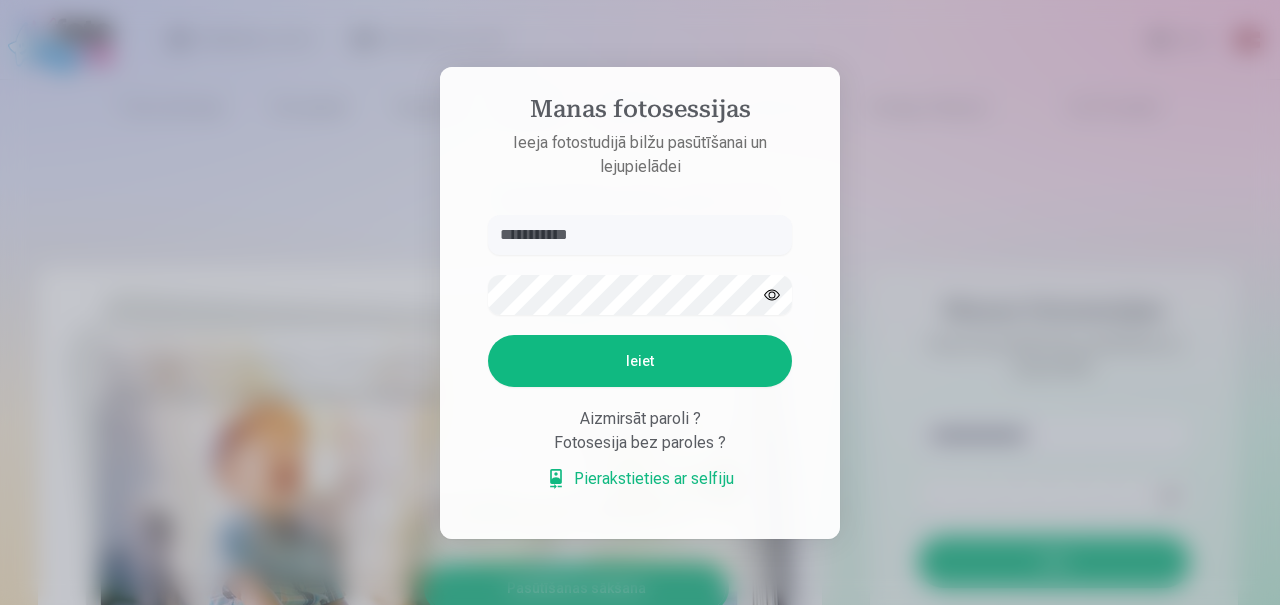 type on "**********" 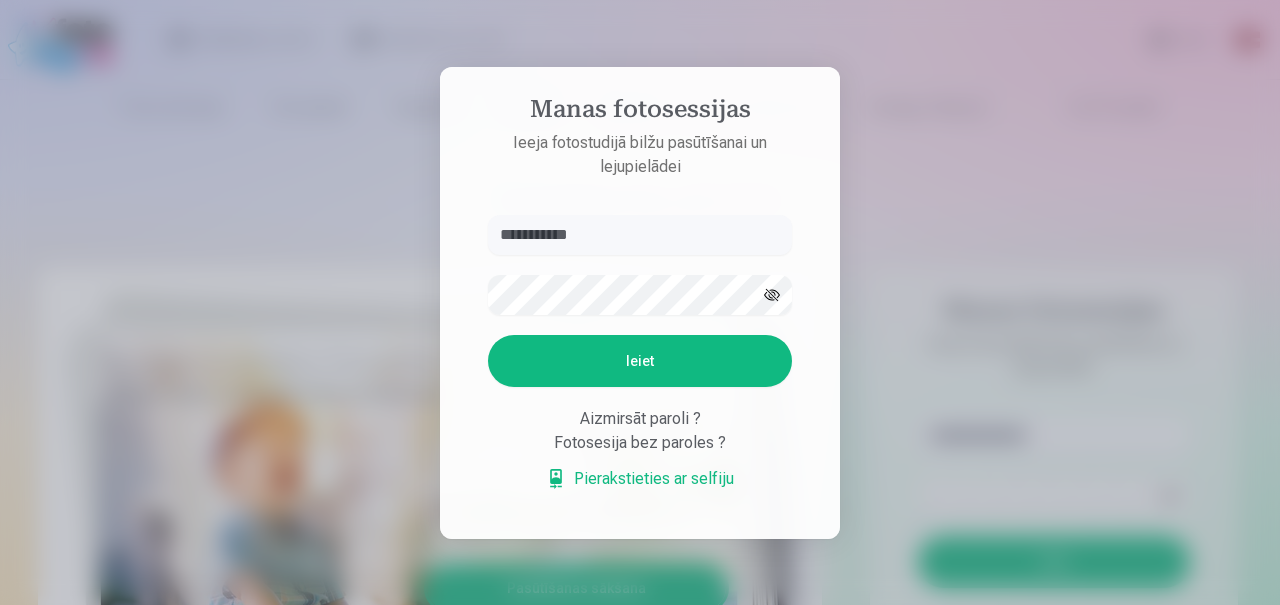 click at bounding box center [772, 295] 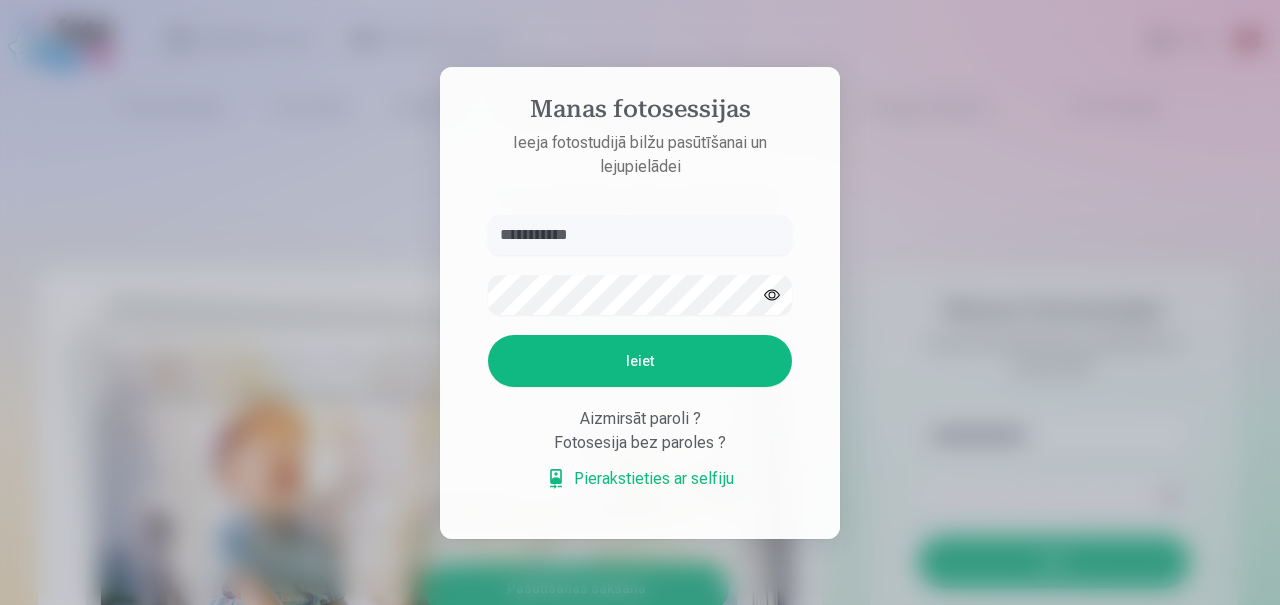 click at bounding box center (772, 295) 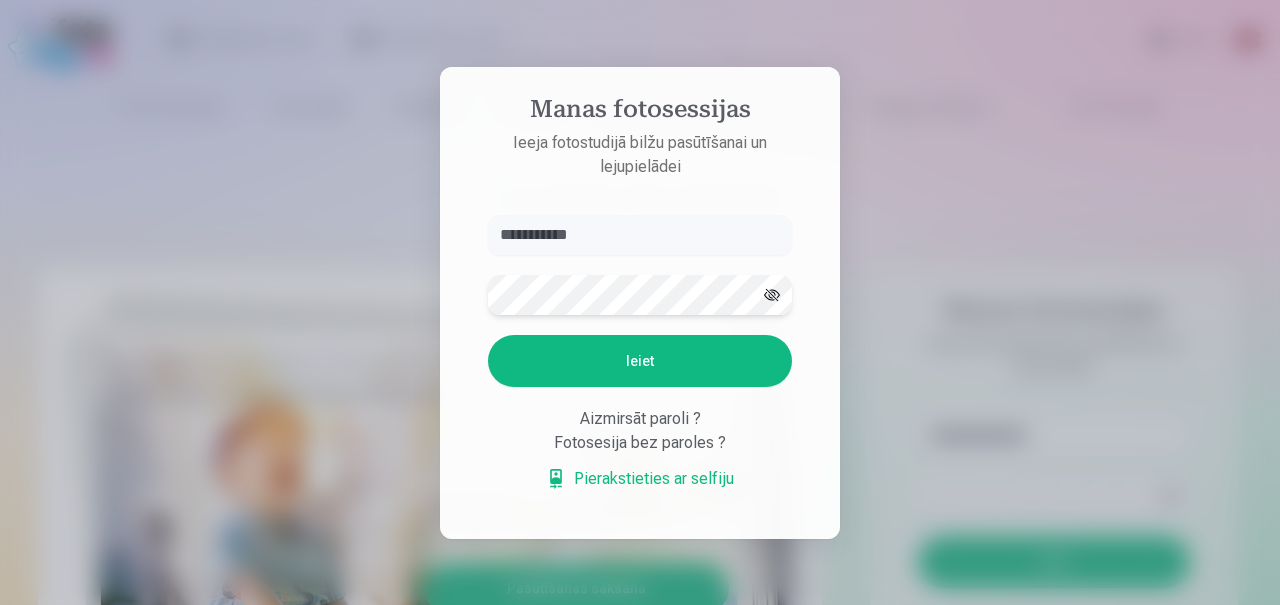 click on "Ieiet" at bounding box center (640, 361) 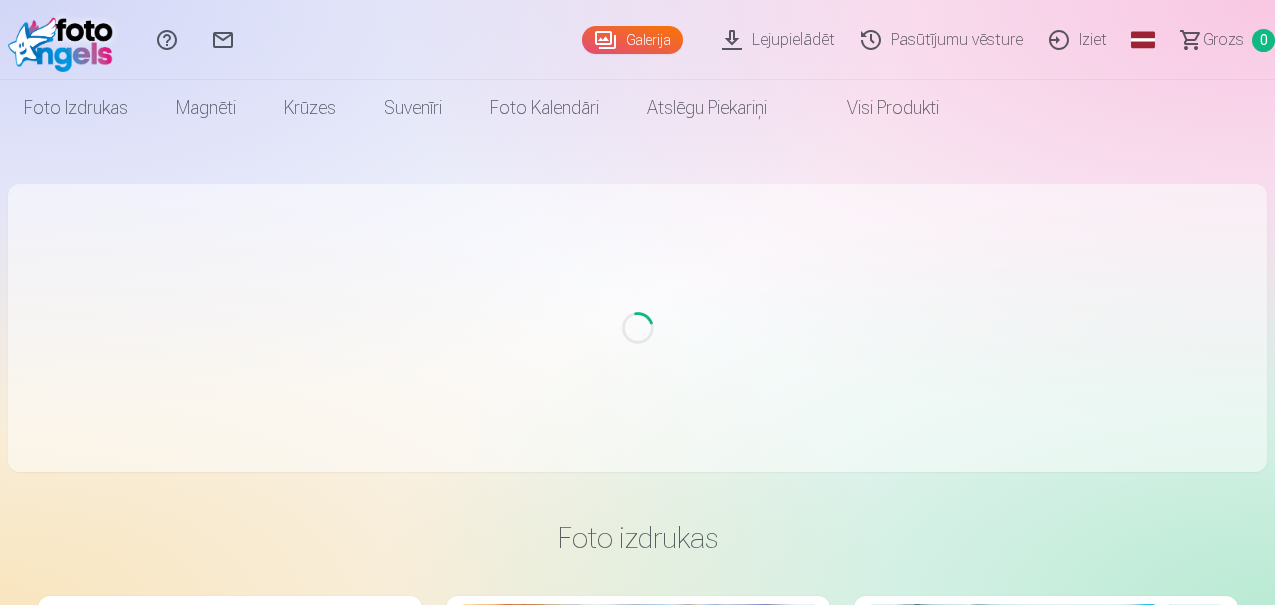 scroll, scrollTop: 0, scrollLeft: 0, axis: both 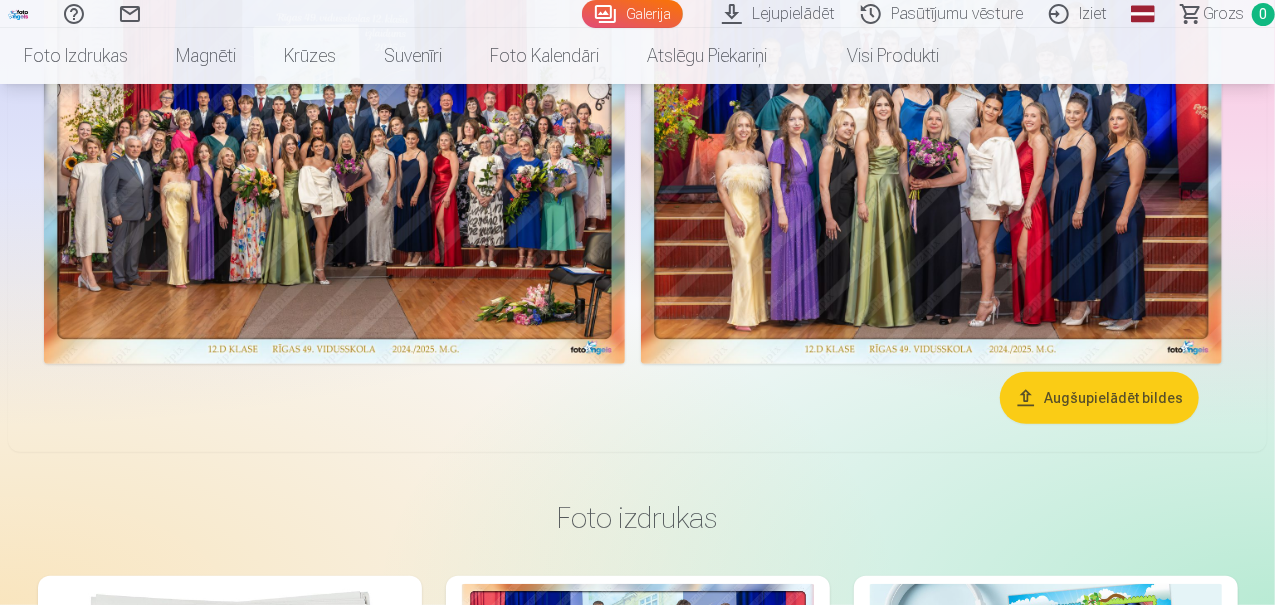 drag, startPoint x: 1260, startPoint y: 236, endPoint x: 1272, endPoint y: 292, distance: 57.271286 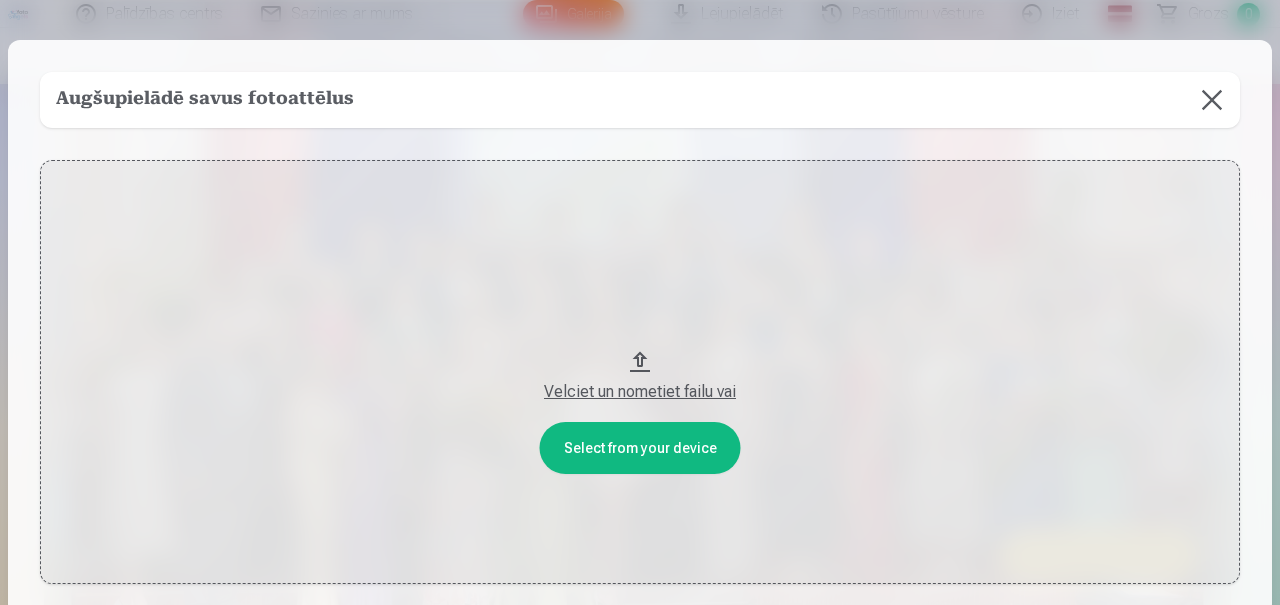 click at bounding box center [1212, 100] 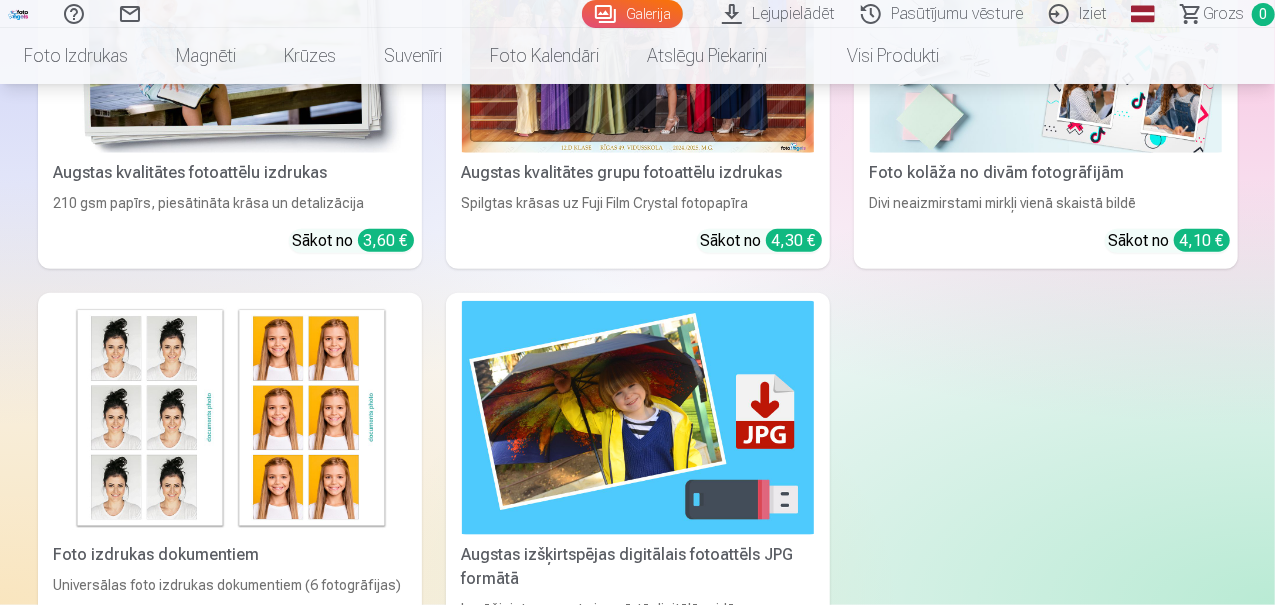 scroll, scrollTop: 962, scrollLeft: 0, axis: vertical 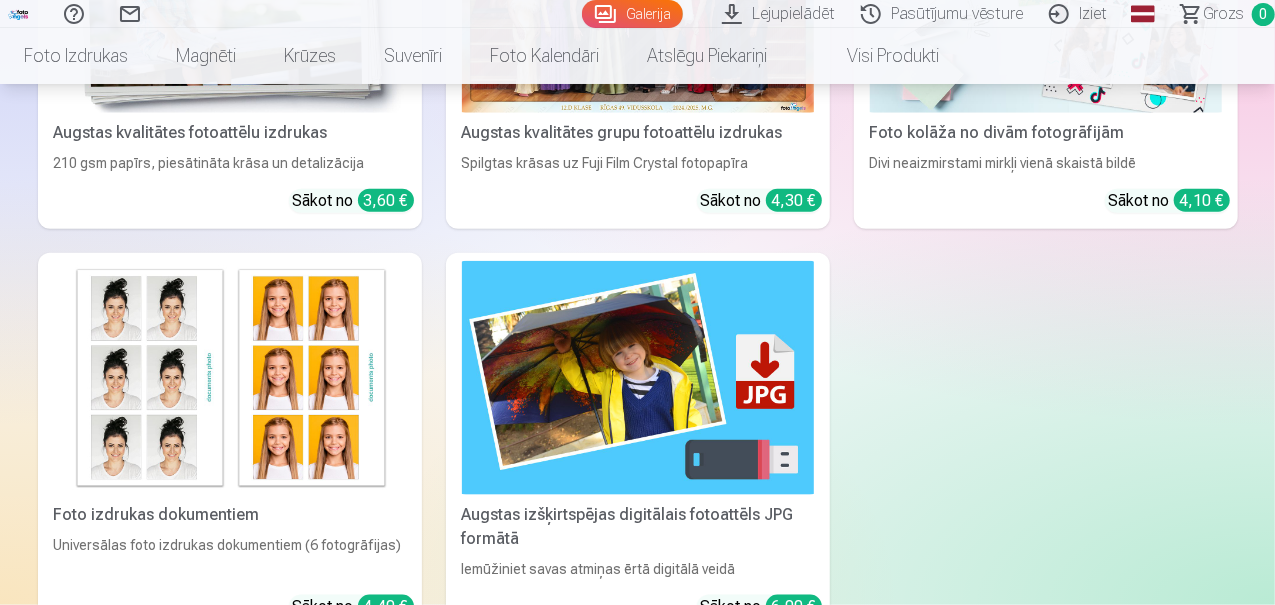 click at bounding box center (931, -542) 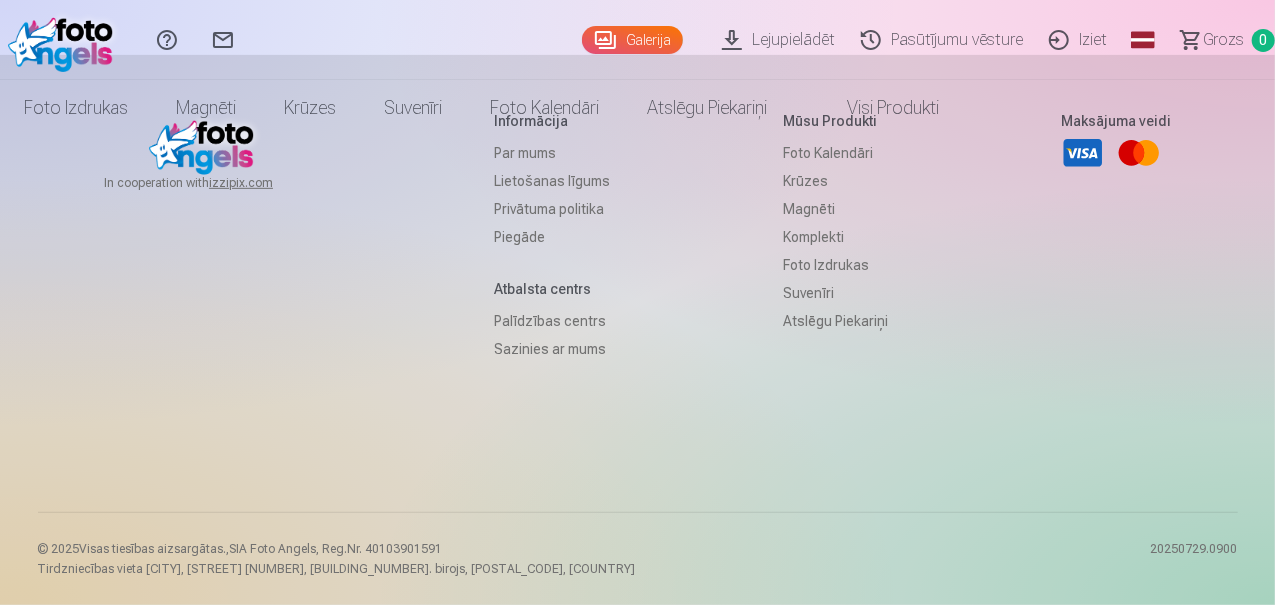 scroll, scrollTop: 0, scrollLeft: 0, axis: both 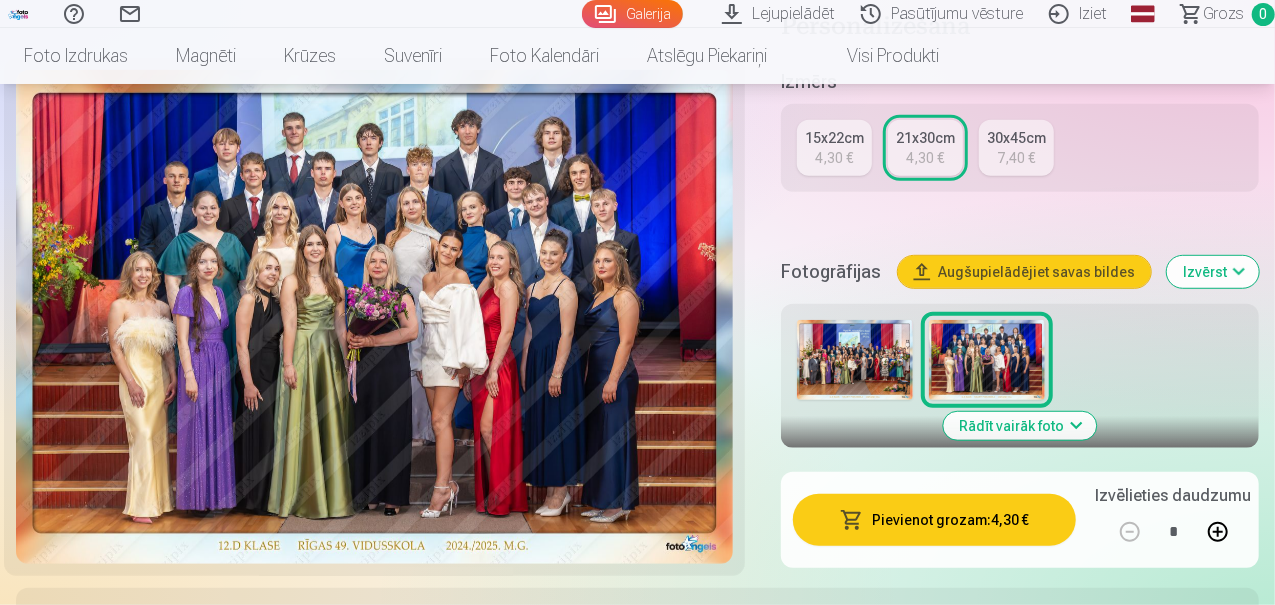 click at bounding box center [855, 360] 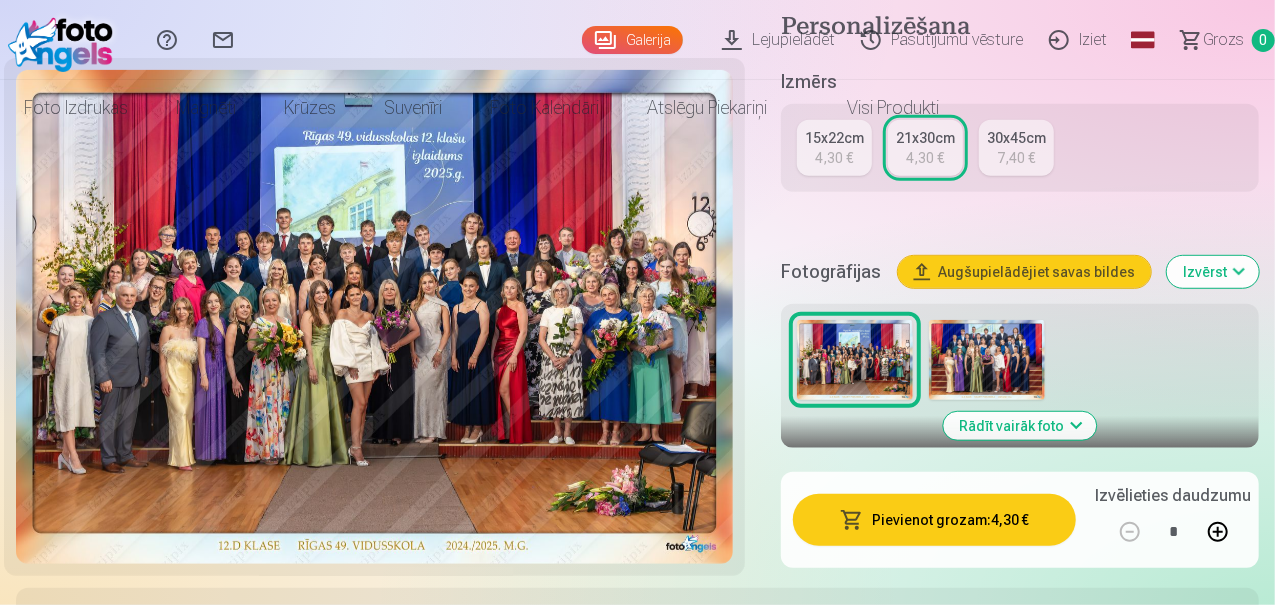 scroll, scrollTop: 0, scrollLeft: 0, axis: both 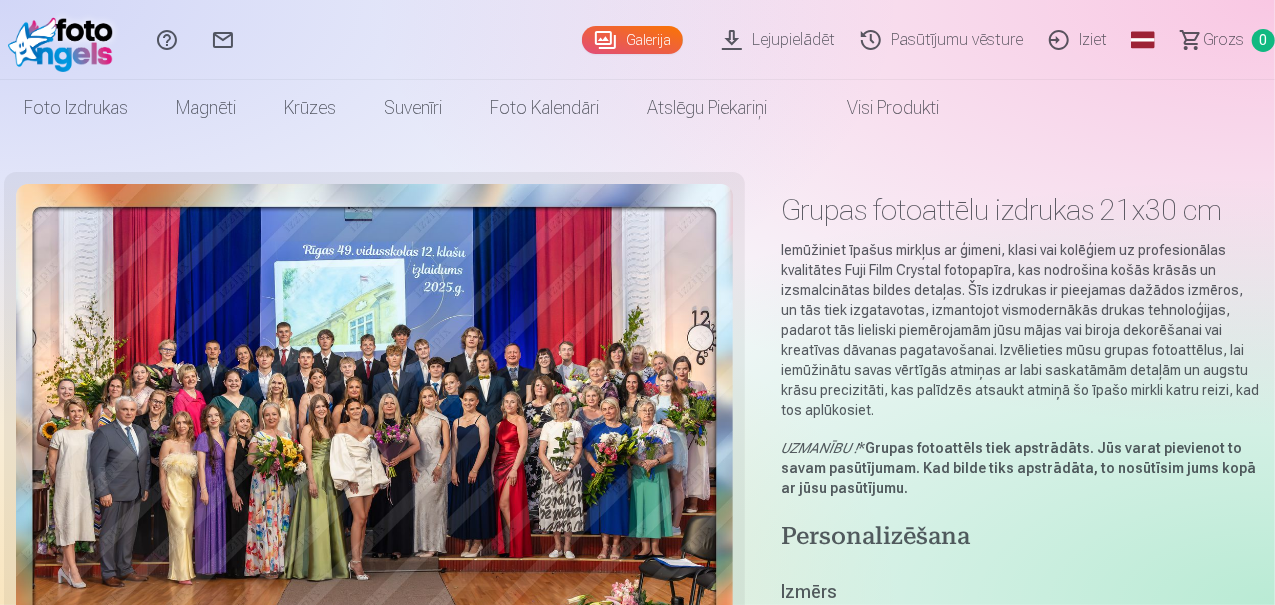 drag, startPoint x: 1272, startPoint y: 51, endPoint x: 1272, endPoint y: 81, distance: 30 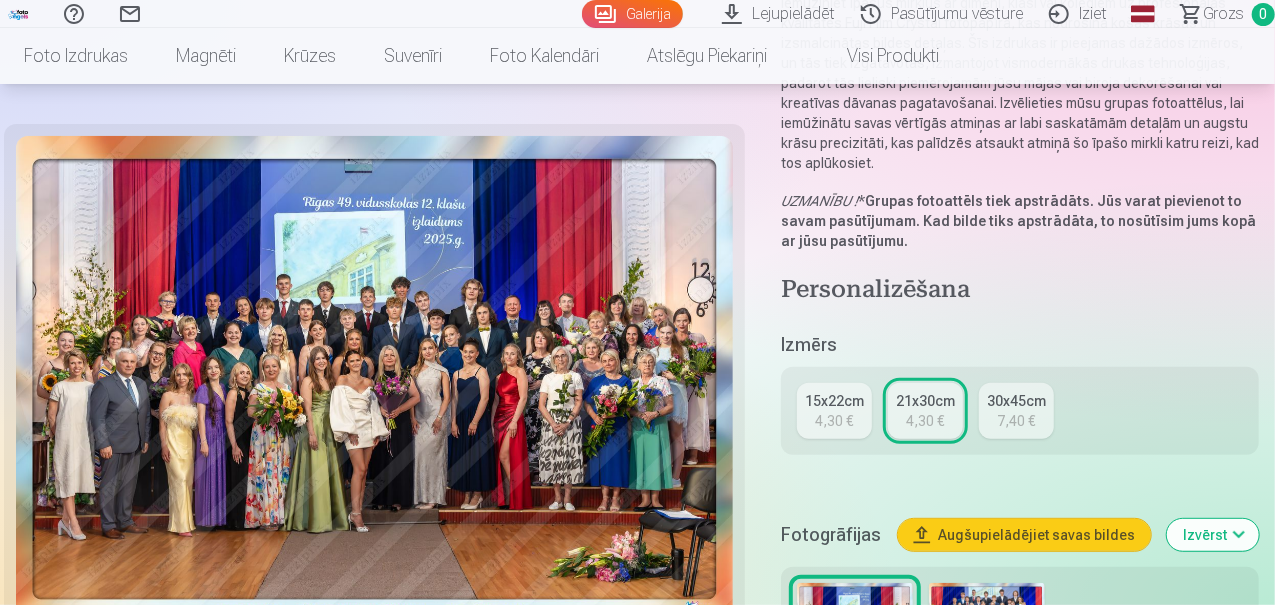 scroll, scrollTop: 255, scrollLeft: 0, axis: vertical 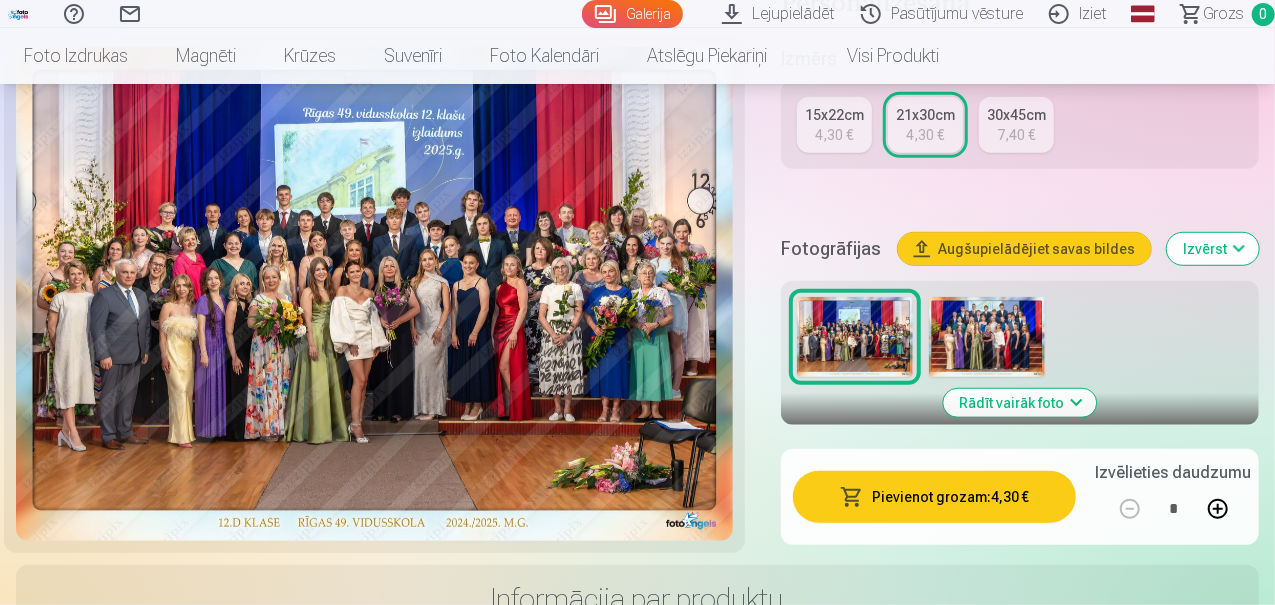 click on "Pievienot grozam :  4,30 €" at bounding box center [934, 497] 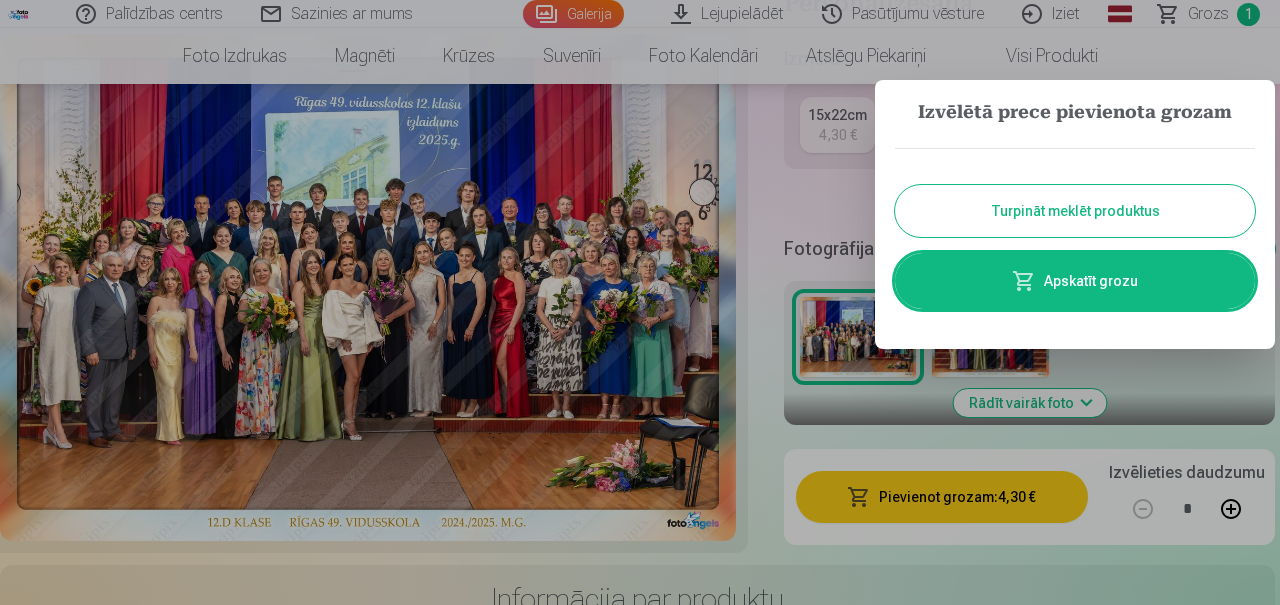 click on "Turpināt meklēt produktus" at bounding box center (1075, 211) 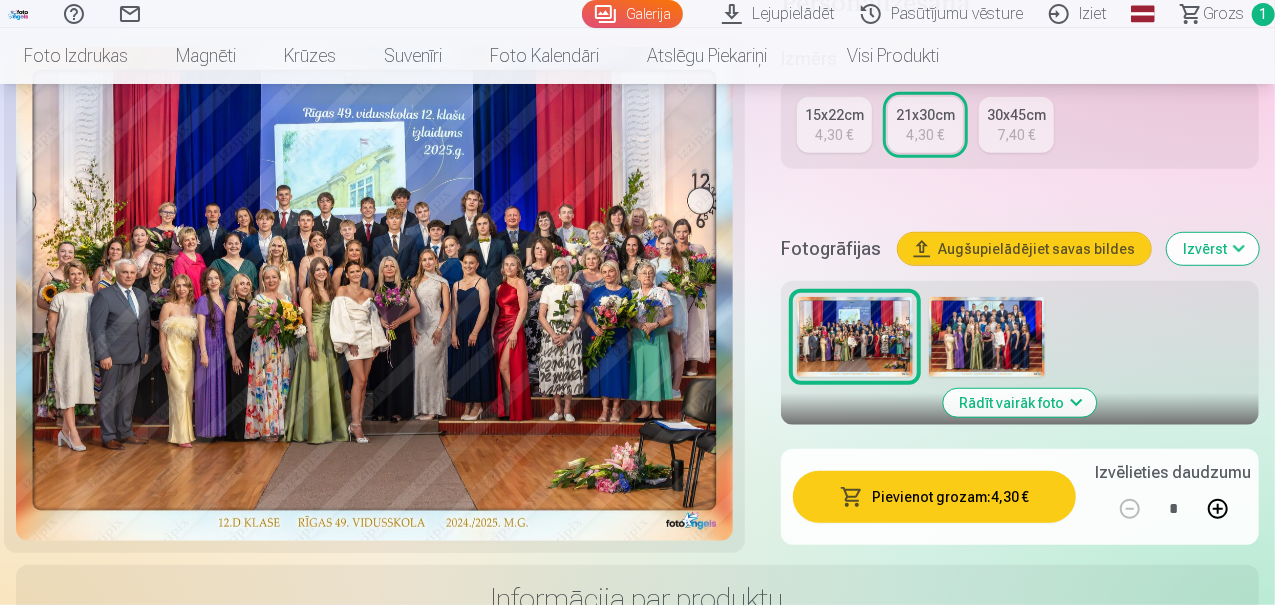 click at bounding box center (987, 337) 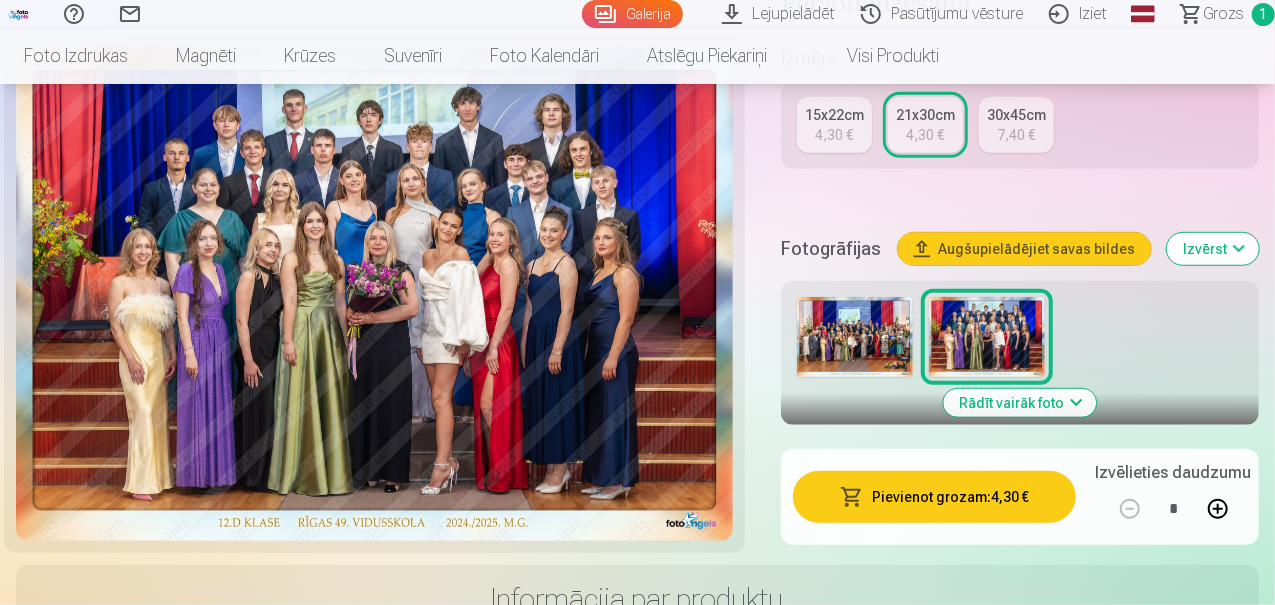 scroll, scrollTop: 0, scrollLeft: 0, axis: both 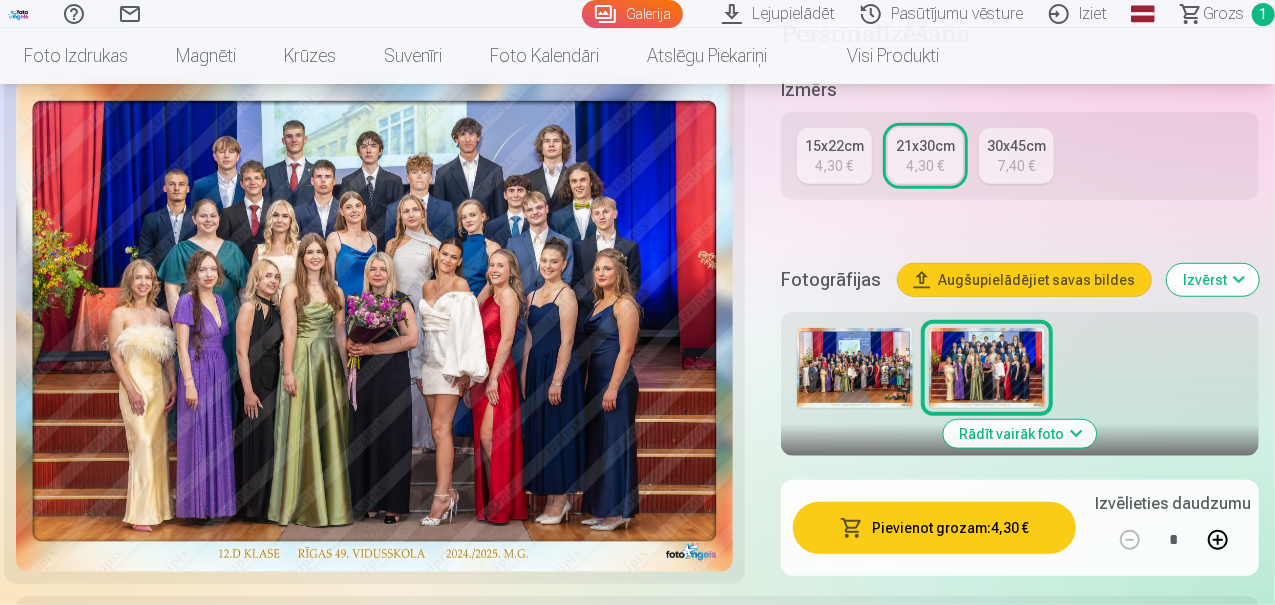 click on "Pievienot grozam :  4,30 €" at bounding box center (934, 528) 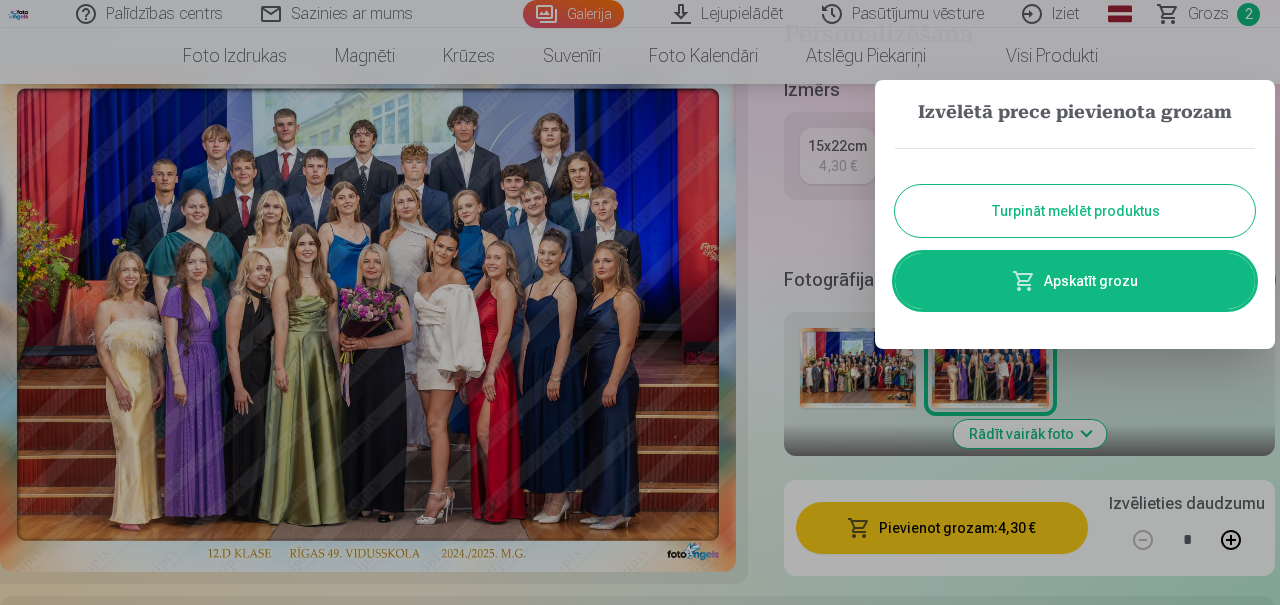 click on "Apskatīt grozu" at bounding box center [1075, 281] 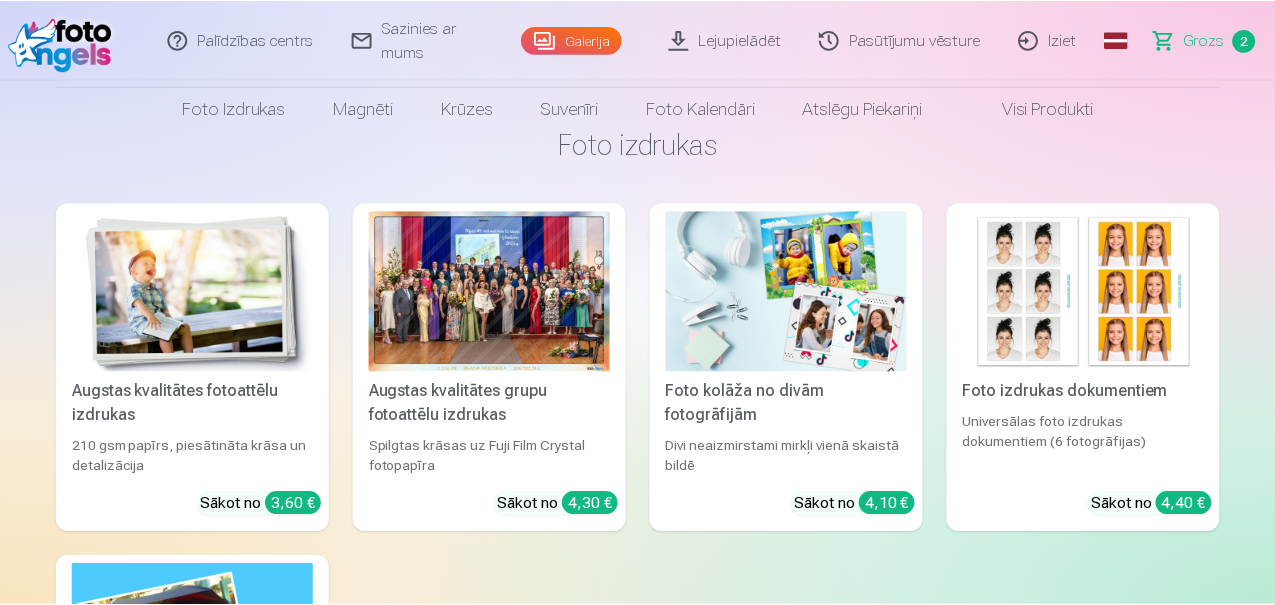 scroll, scrollTop: 0, scrollLeft: 0, axis: both 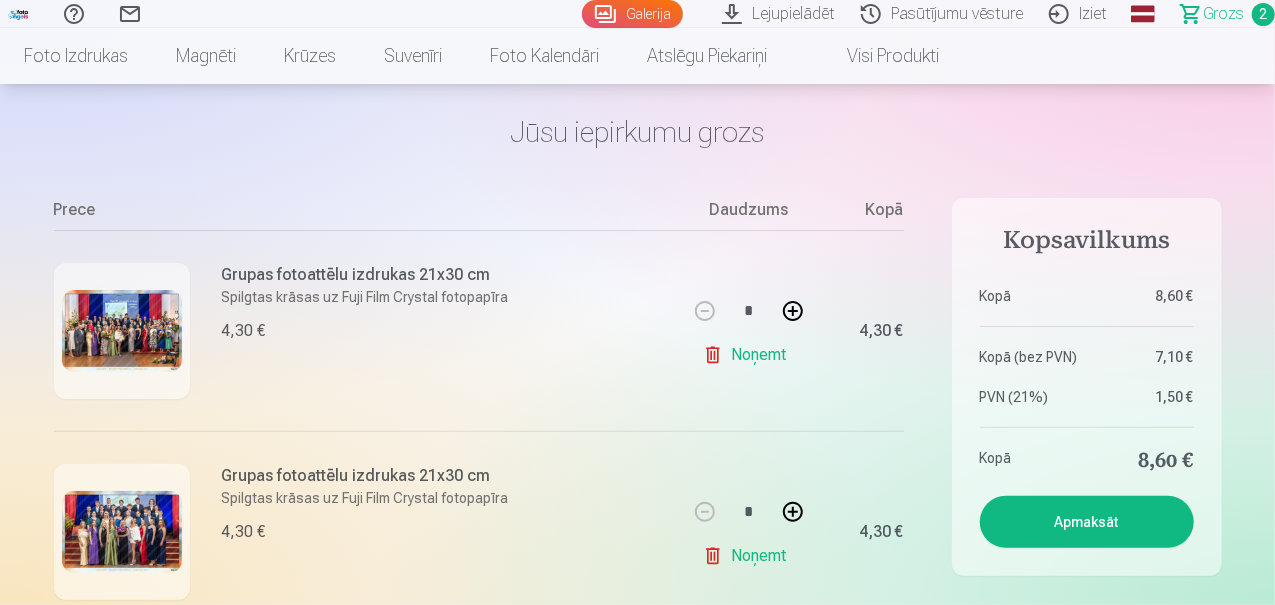 click on "Apmaksāt" at bounding box center (1087, 522) 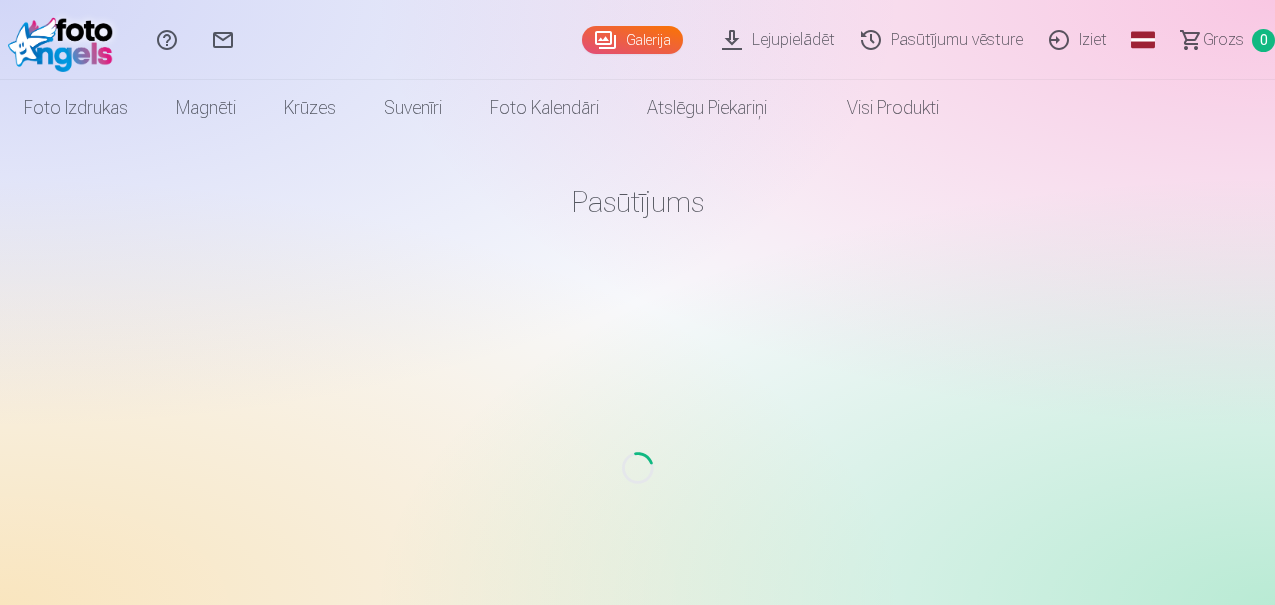 scroll, scrollTop: 0, scrollLeft: 0, axis: both 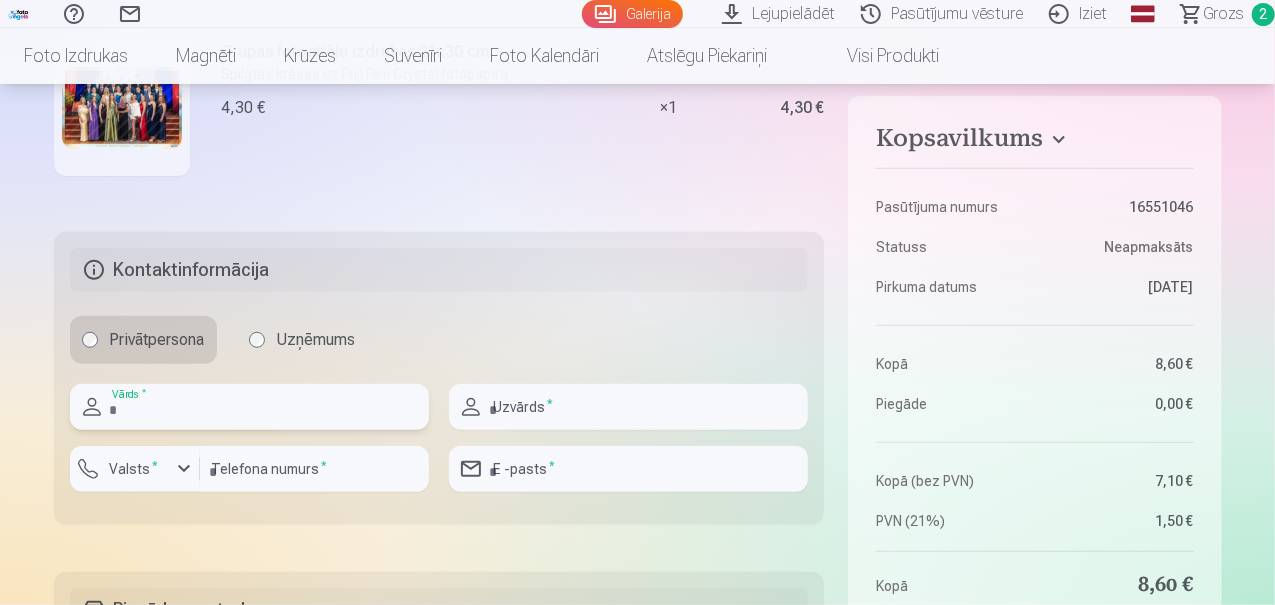 click at bounding box center [249, 407] 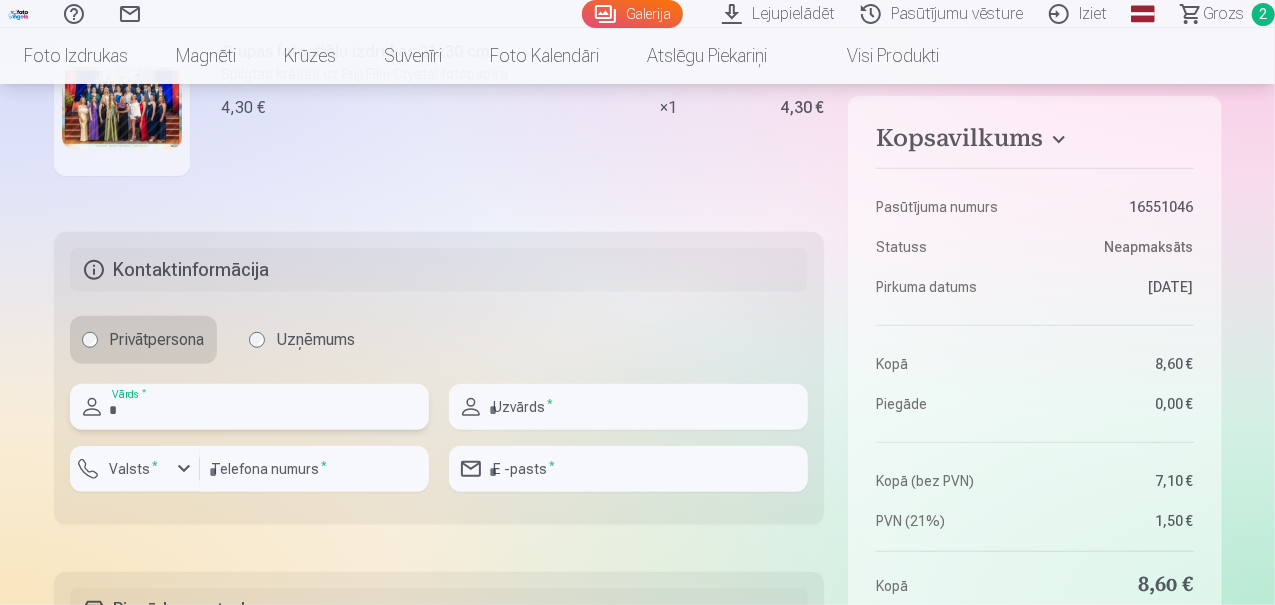 type on "****" 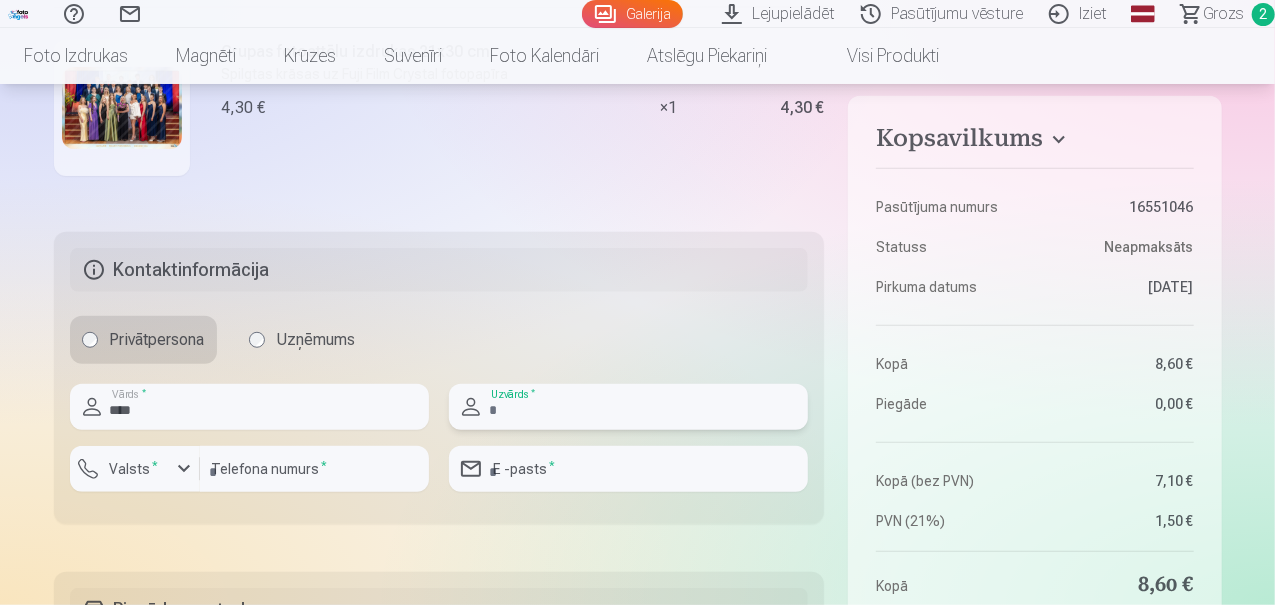 type on "*******" 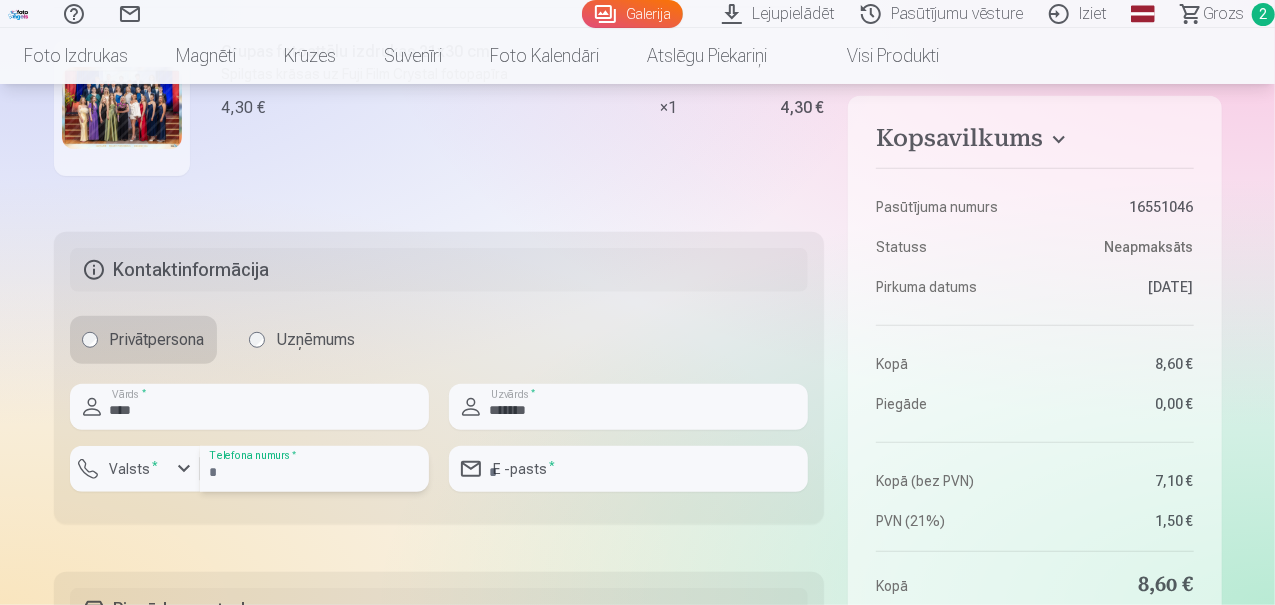 type on "********" 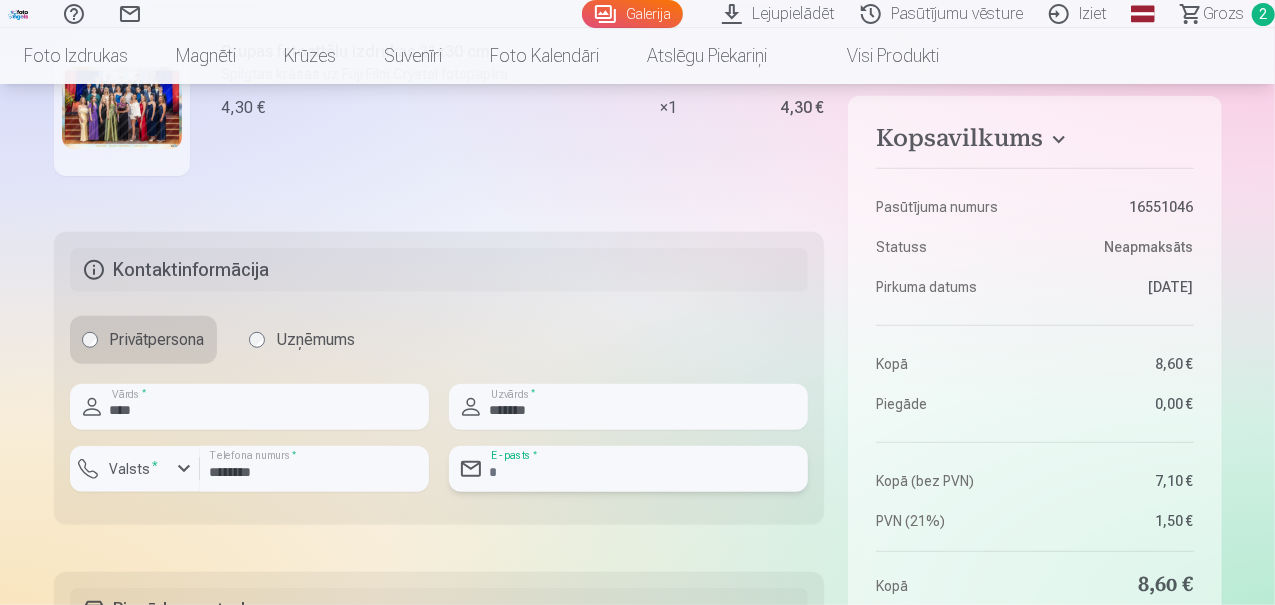 click at bounding box center (628, 469) 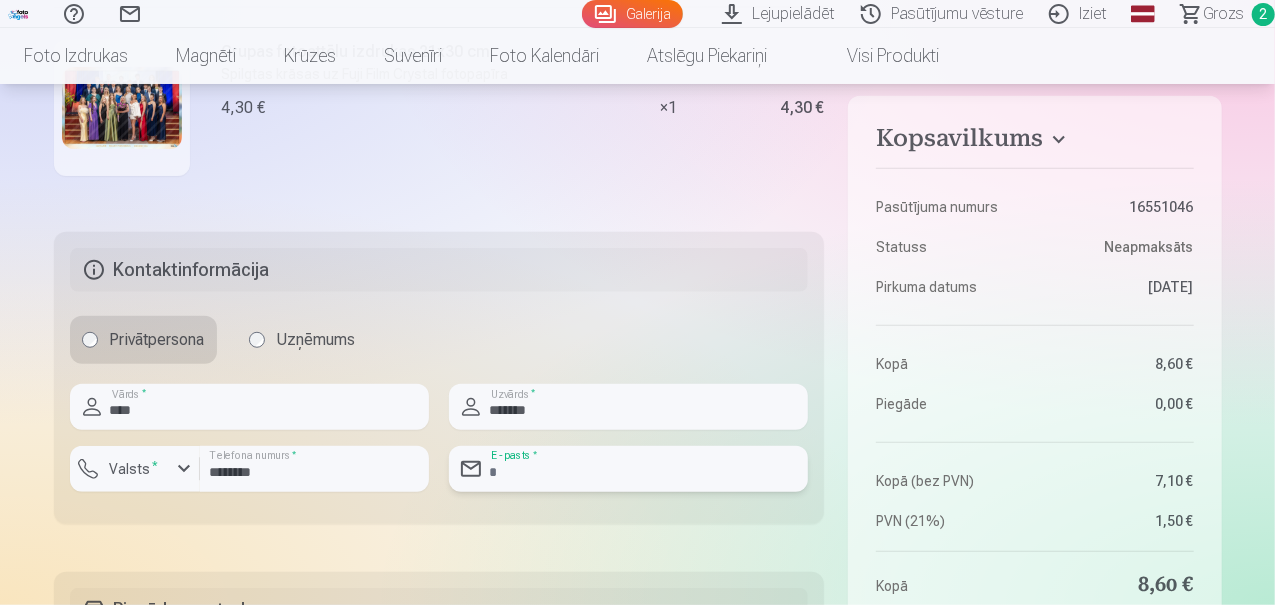 type on "**********" 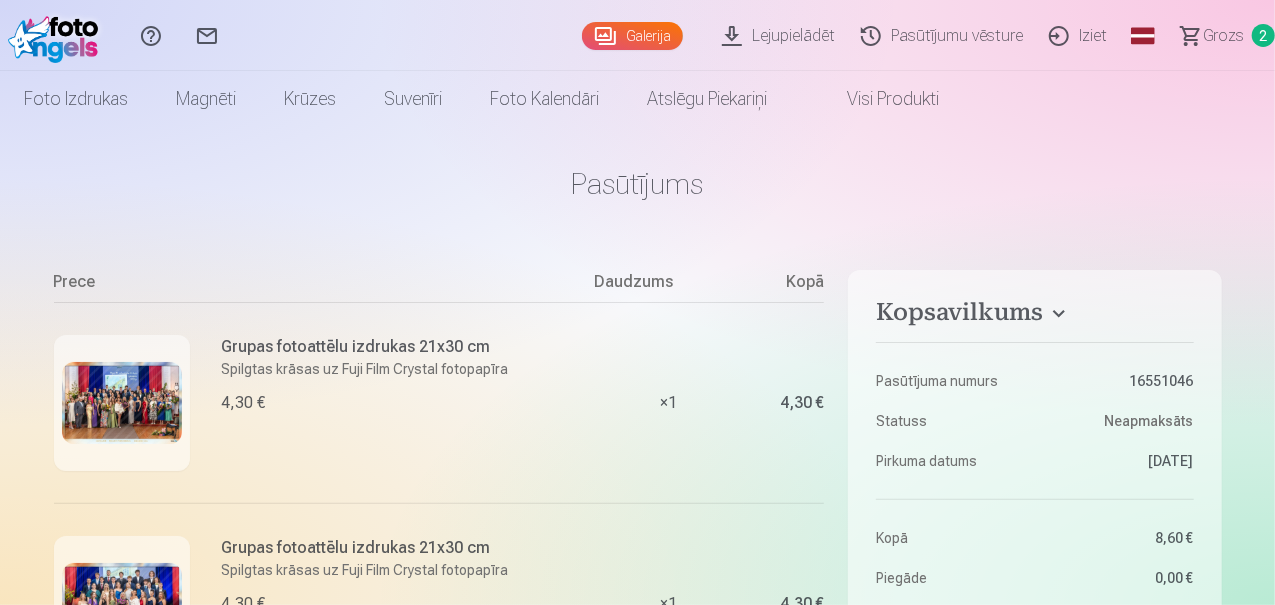 scroll, scrollTop: 0, scrollLeft: 0, axis: both 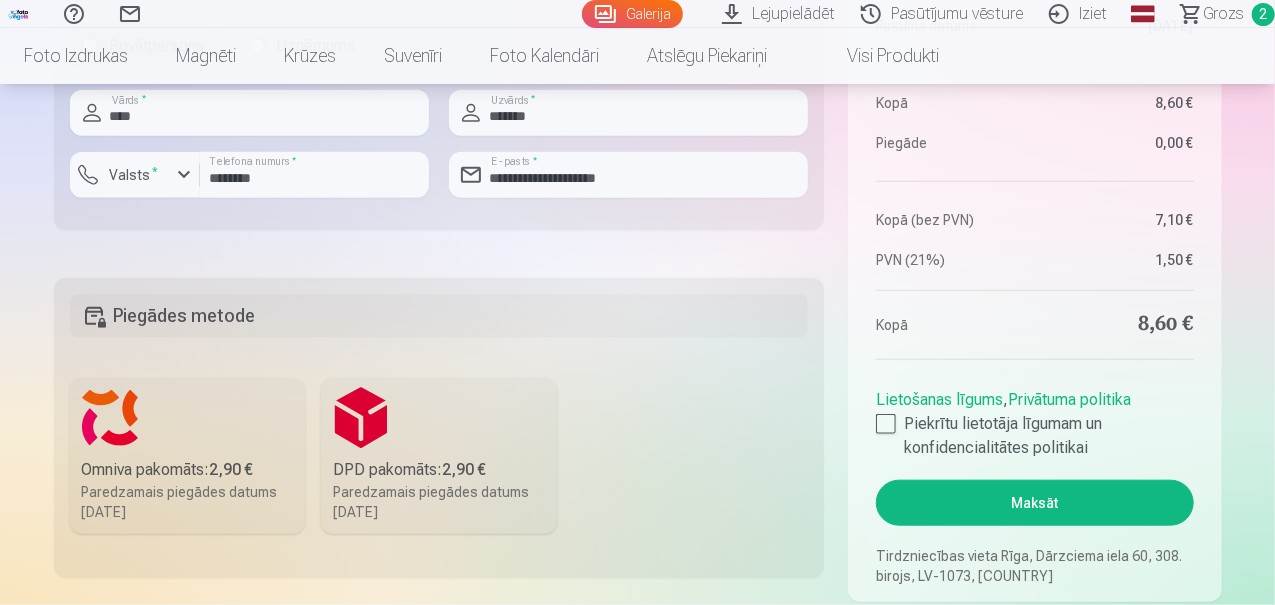 click on "Paredzamais piegādes datums [DATE]" at bounding box center [439, 502] 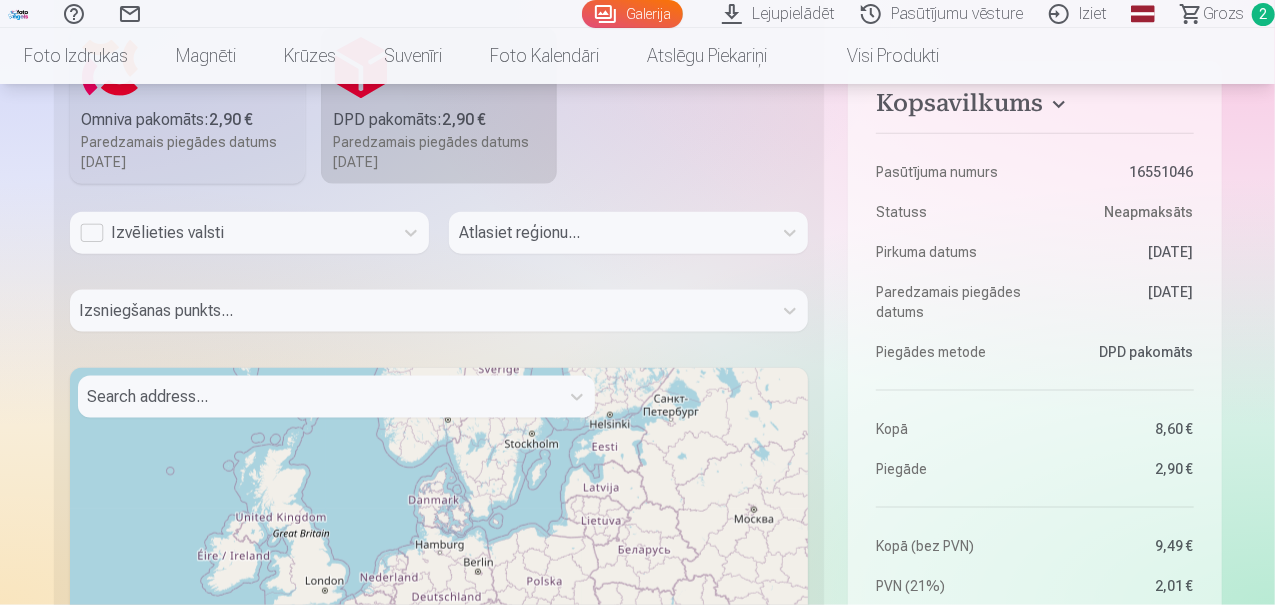 scroll, scrollTop: 1177, scrollLeft: 0, axis: vertical 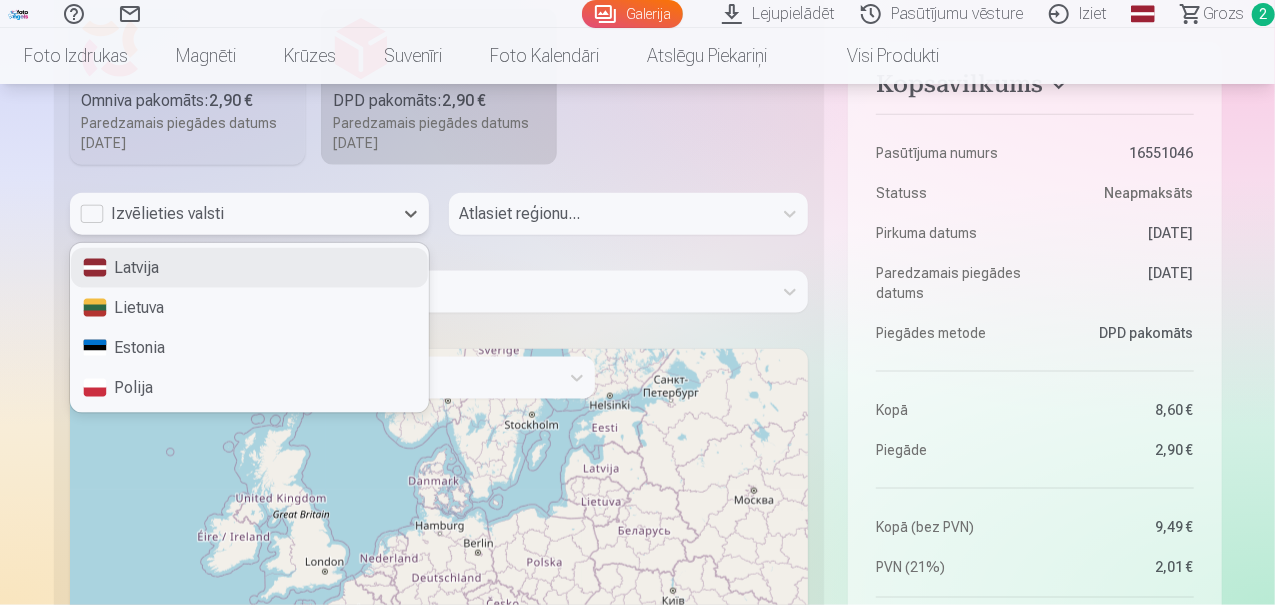 click on "Izvēlieties valsti" at bounding box center [231, 214] 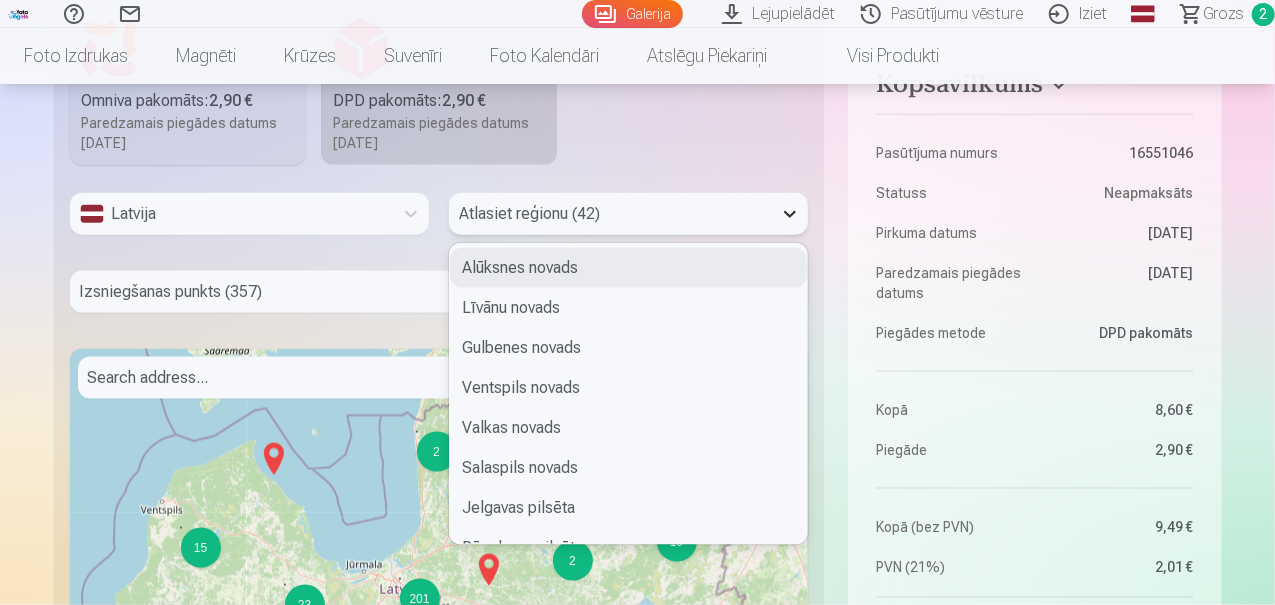 click 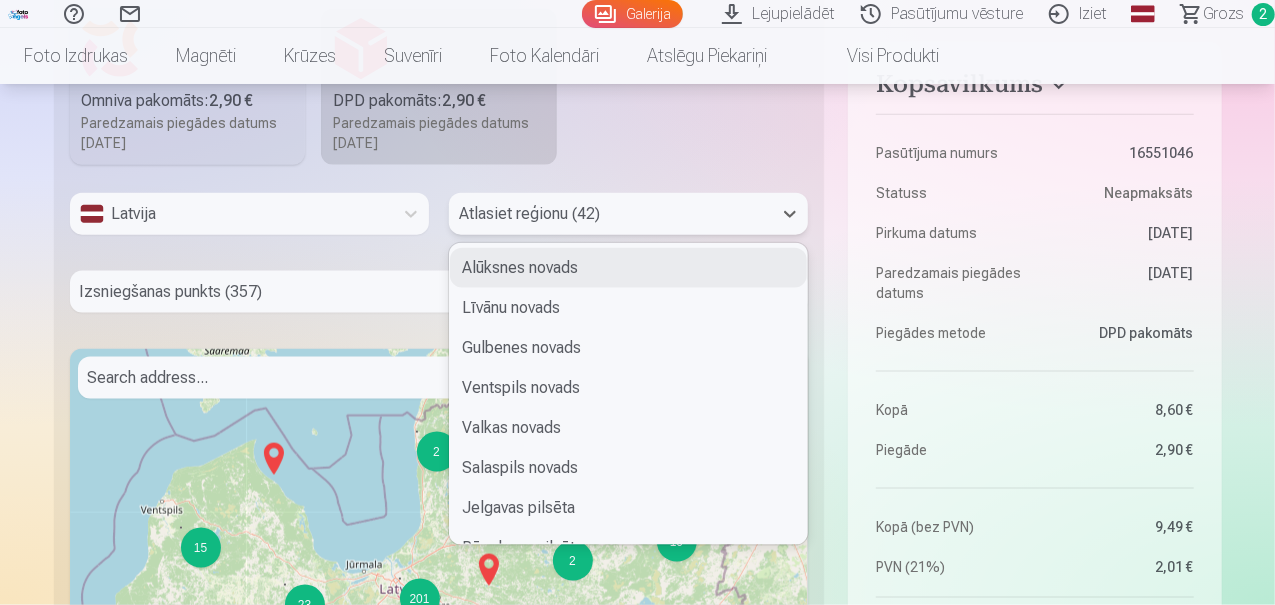 drag, startPoint x: 808, startPoint y: 273, endPoint x: 800, endPoint y: 300, distance: 28.160255 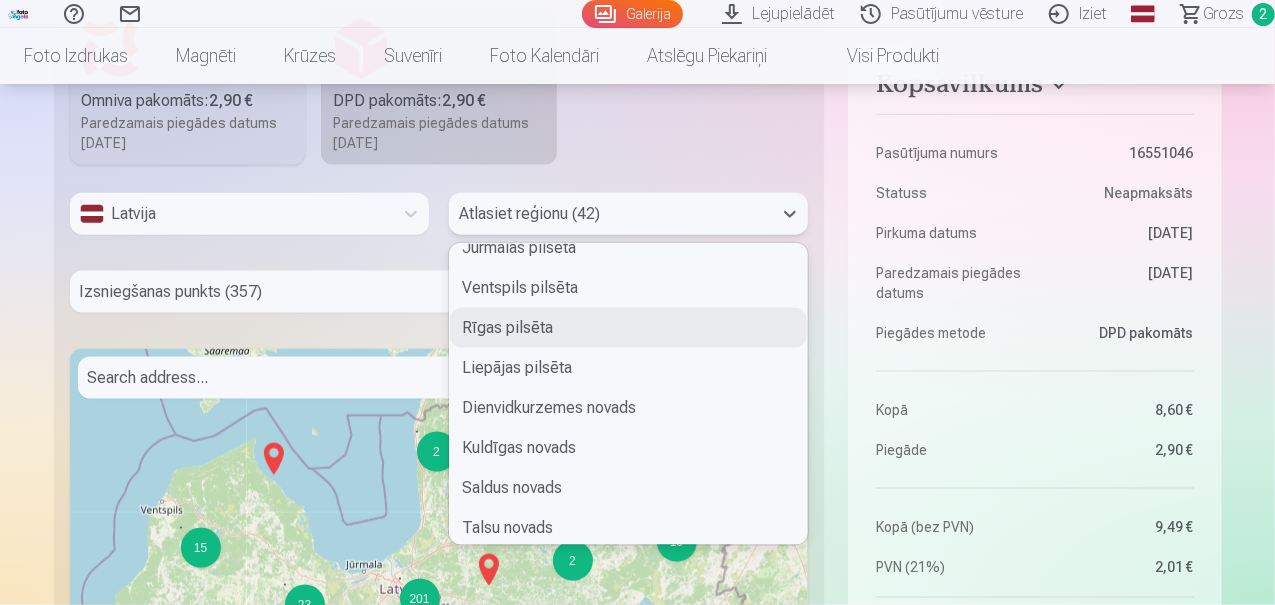 scroll, scrollTop: 325, scrollLeft: 0, axis: vertical 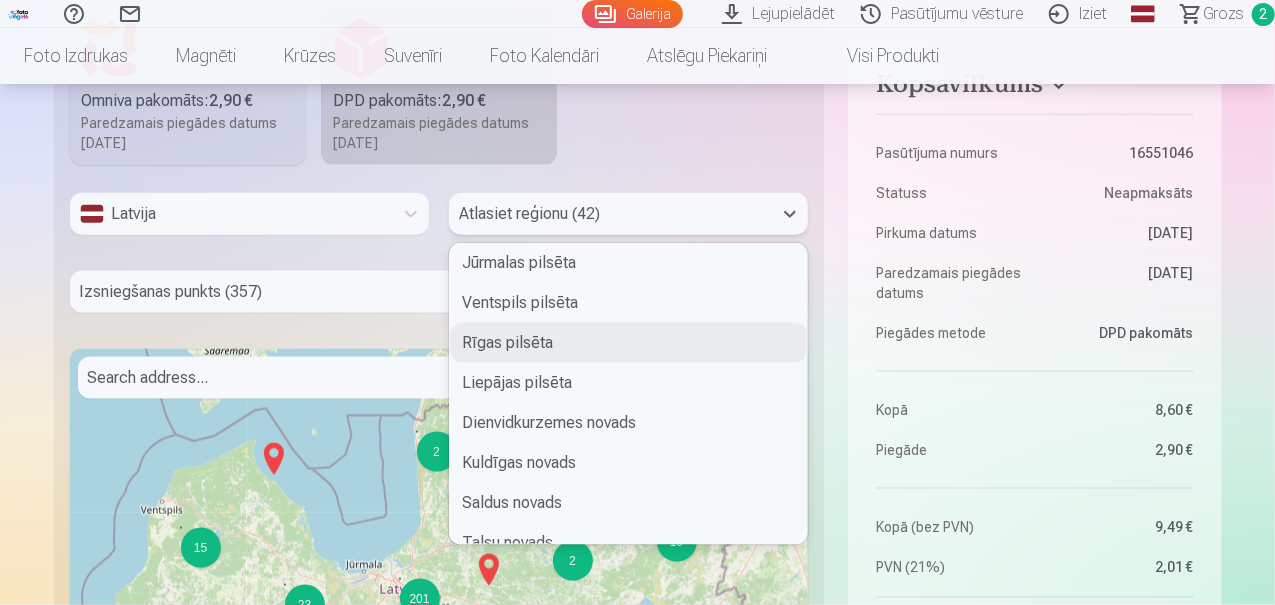 click on "Rīgas pilsēta" at bounding box center (628, 343) 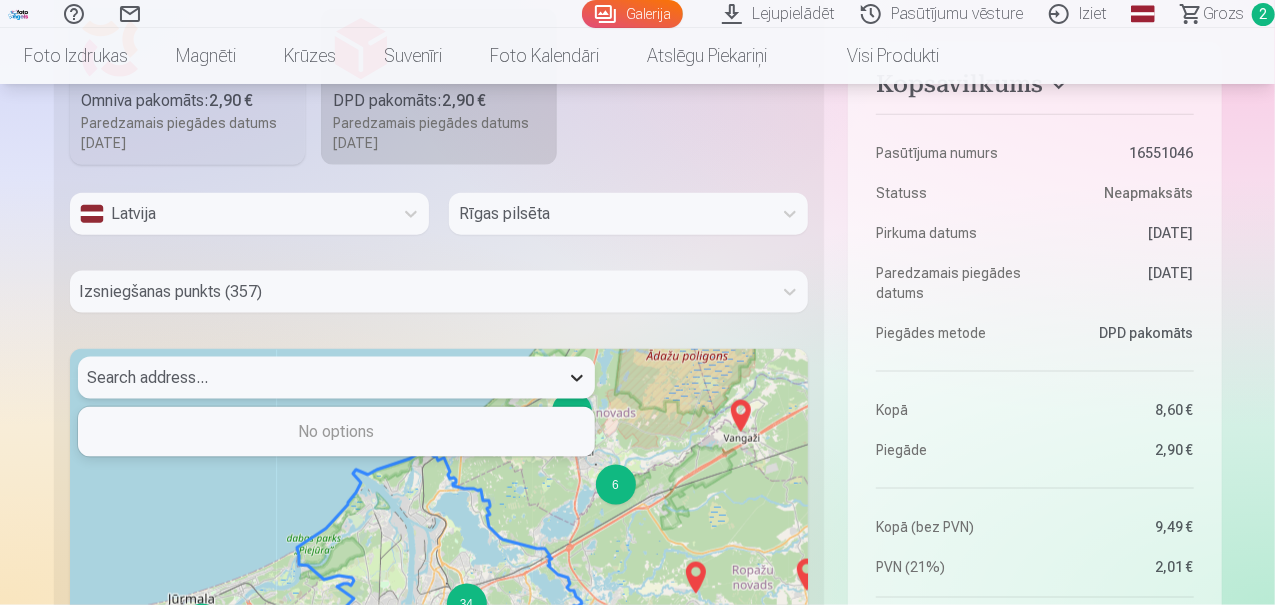 click 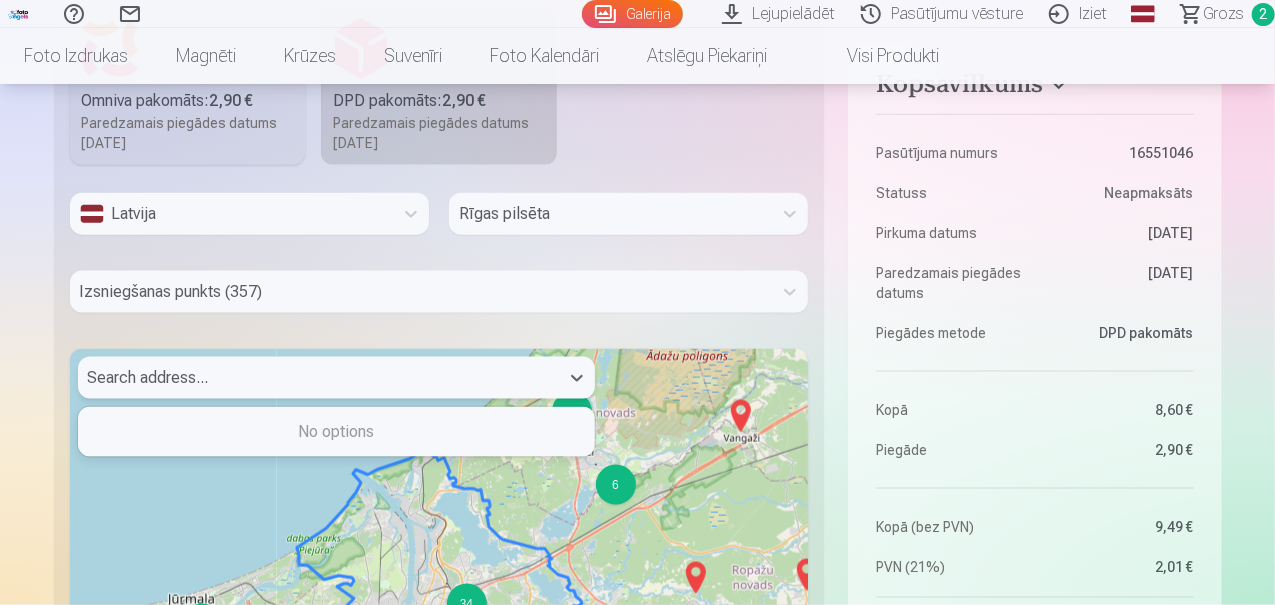 click on "No options" at bounding box center (336, 432) 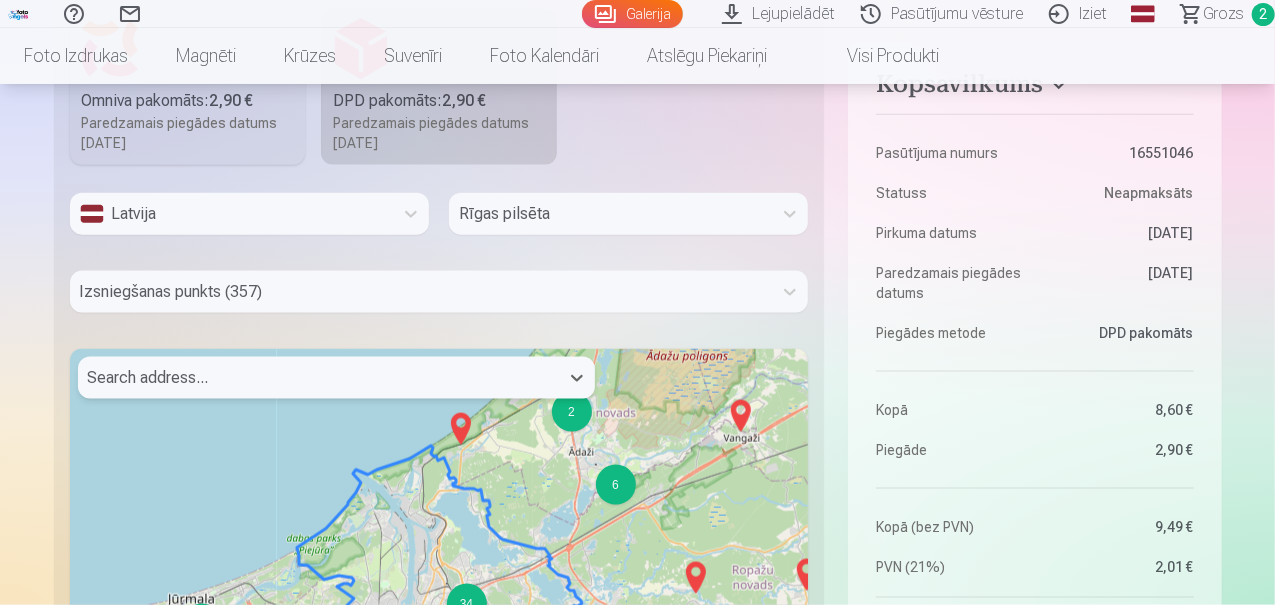click at bounding box center [318, 378] 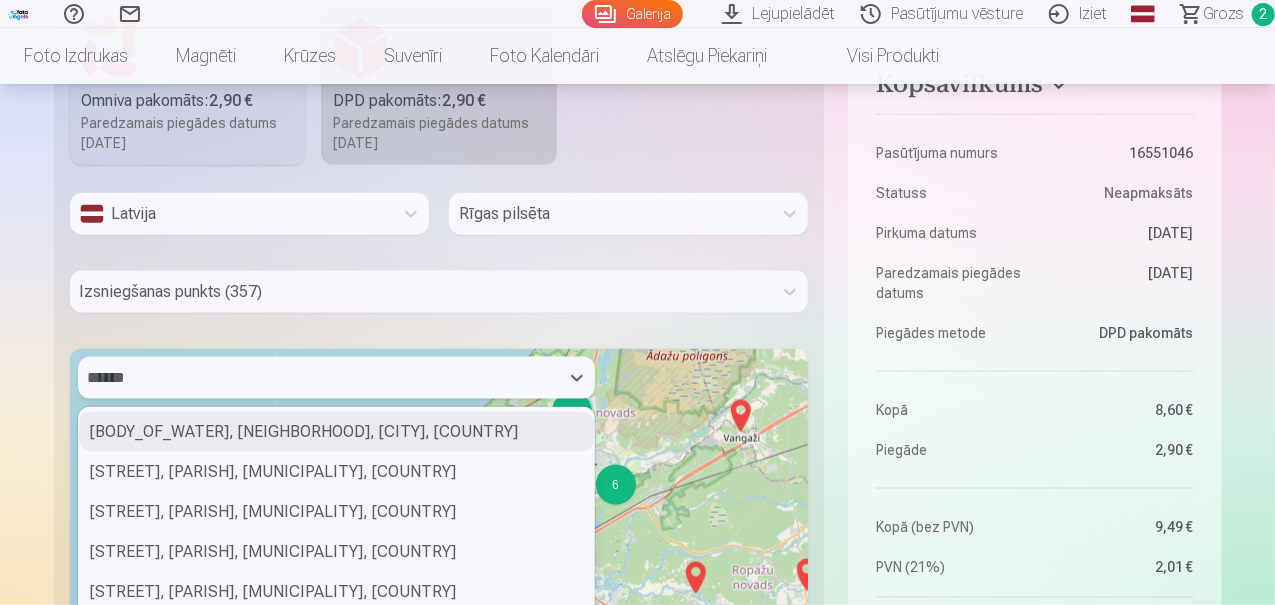 type on "******" 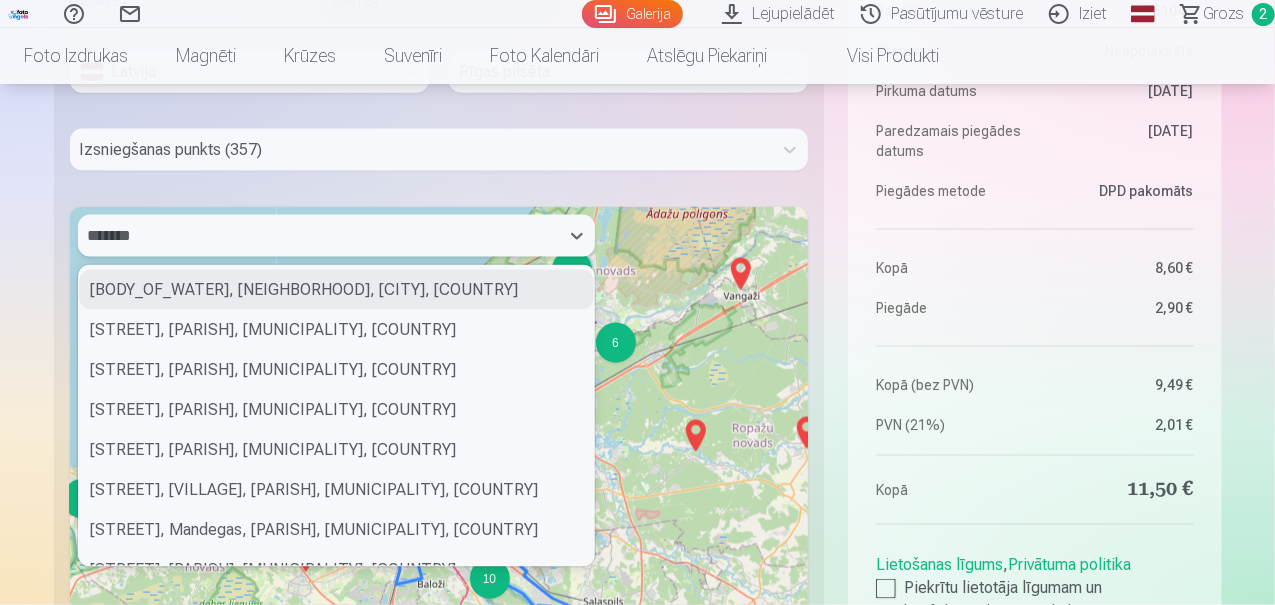 scroll, scrollTop: 1310, scrollLeft: 0, axis: vertical 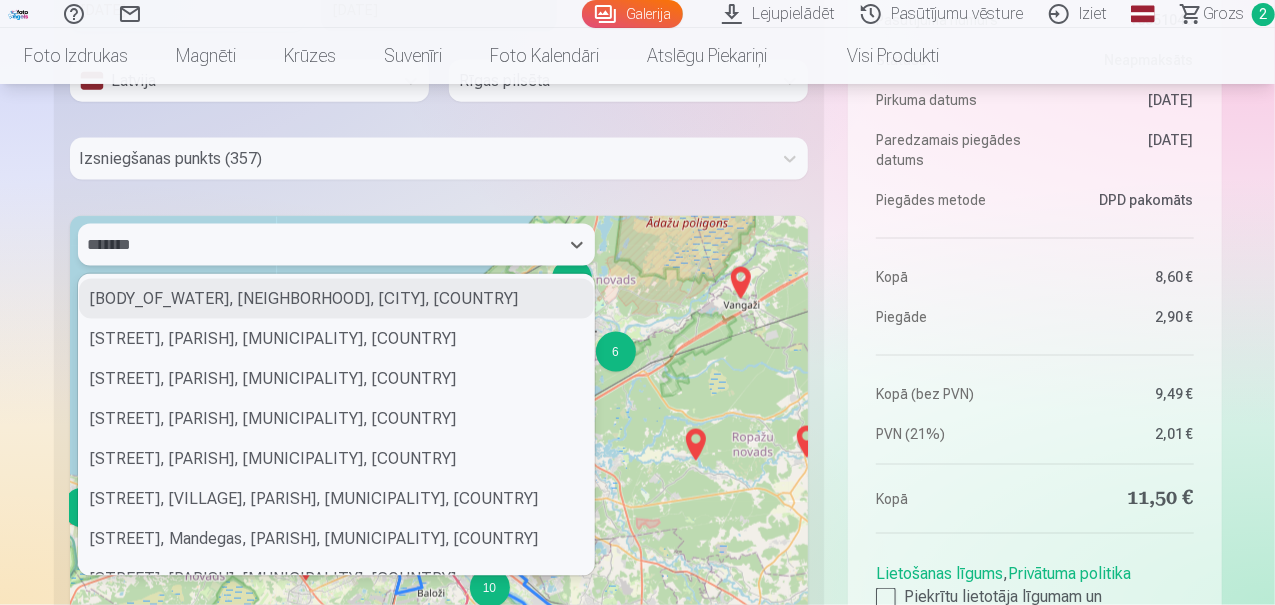 click on "[BODY_OF_WATER], [NEIGHBORHOOD], [CITY], [COUNTRY]" at bounding box center [336, 299] 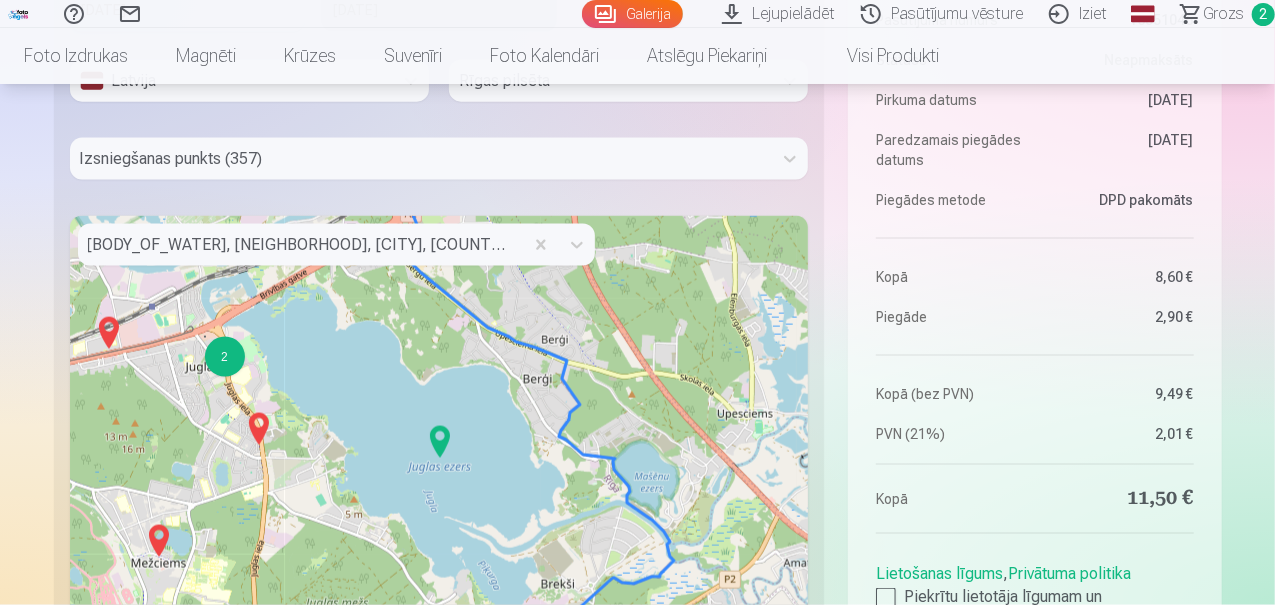 click on "2" at bounding box center [225, 357] 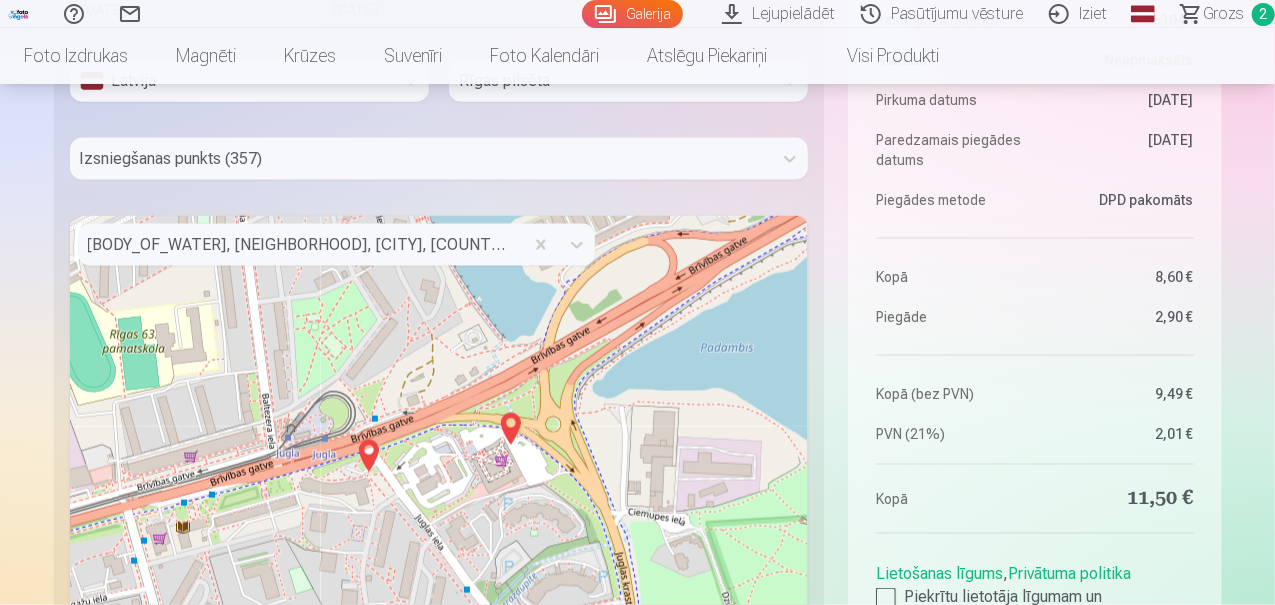click at bounding box center [511, 429] 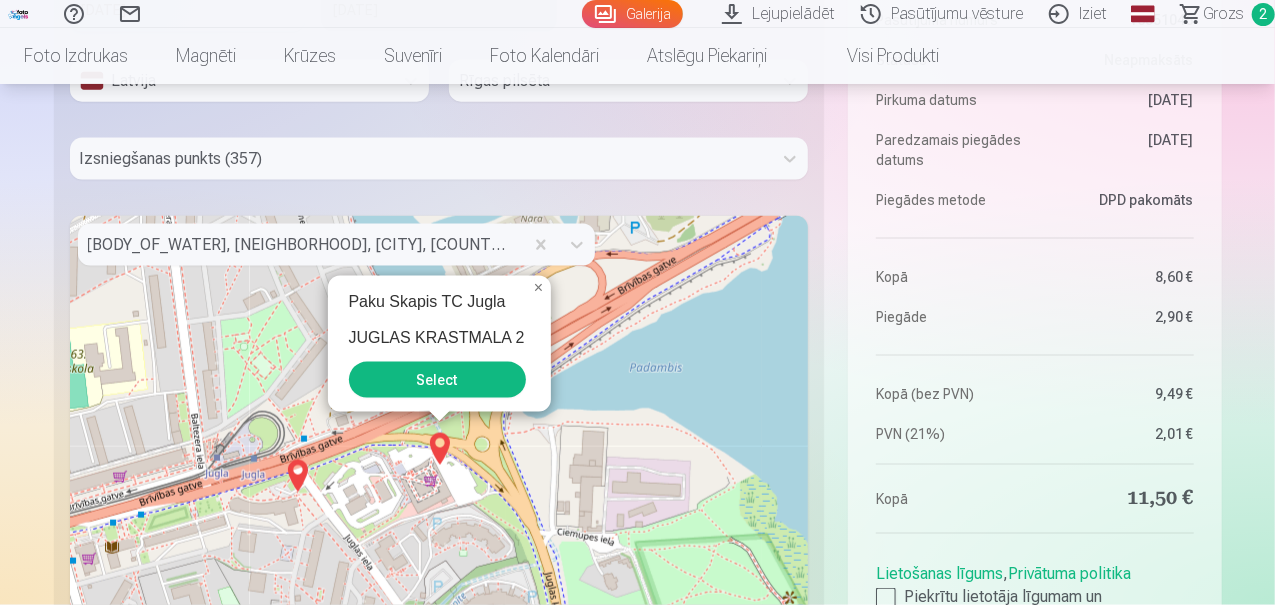 click at bounding box center (298, 476) 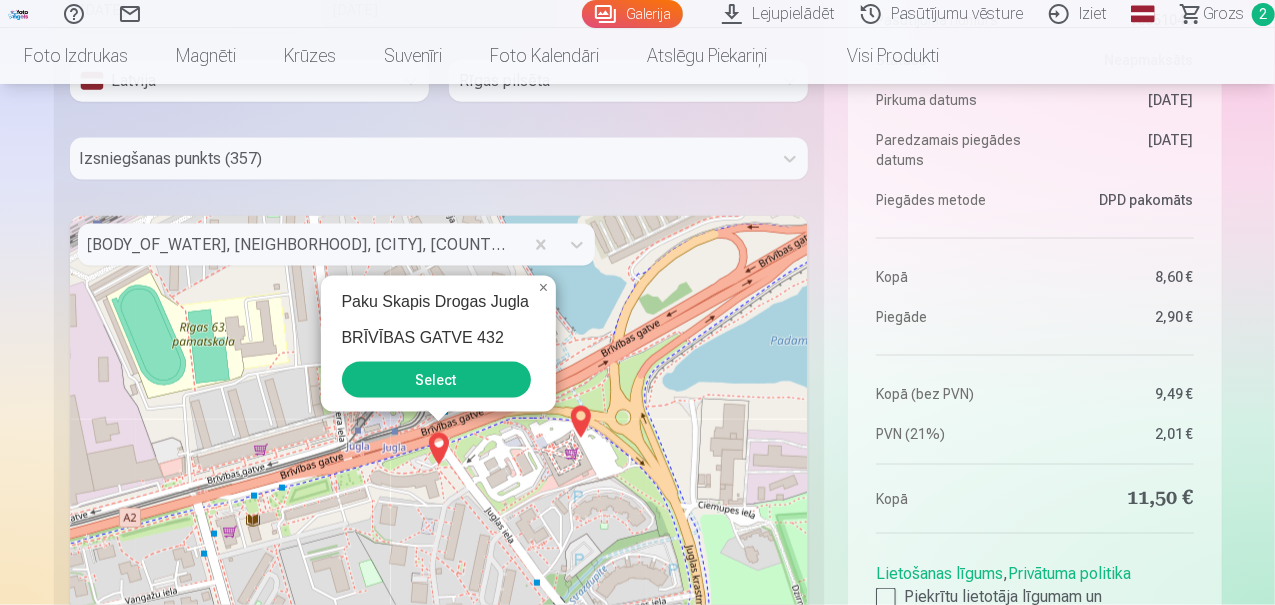 click on "Select" at bounding box center [436, 380] 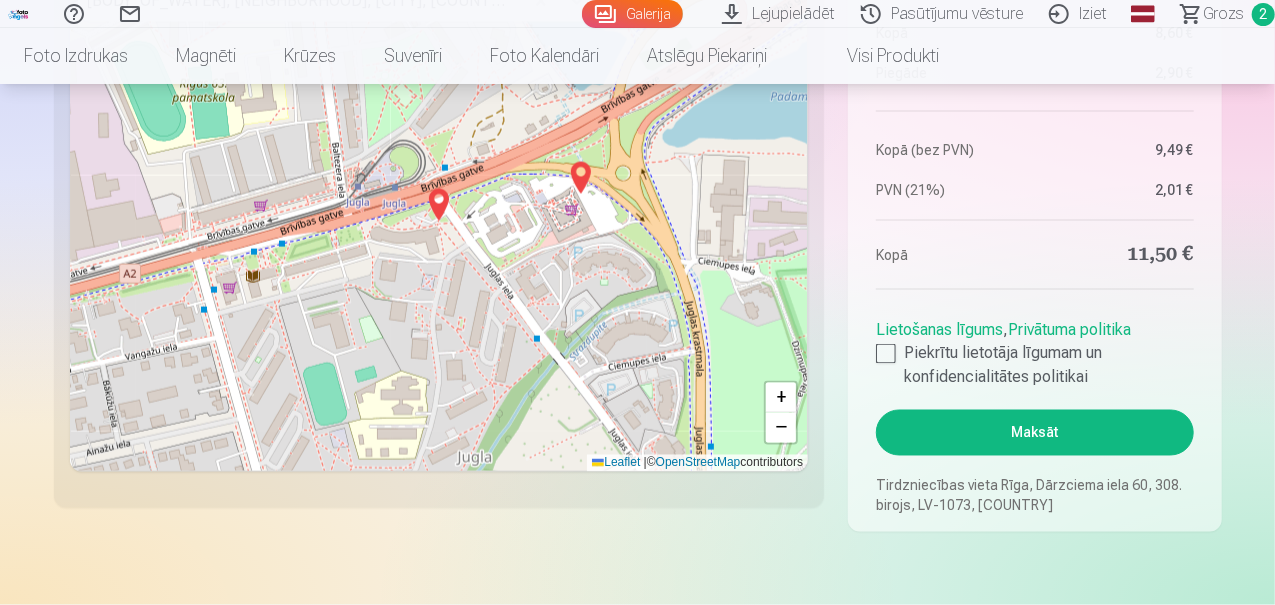 scroll, scrollTop: 1560, scrollLeft: 0, axis: vertical 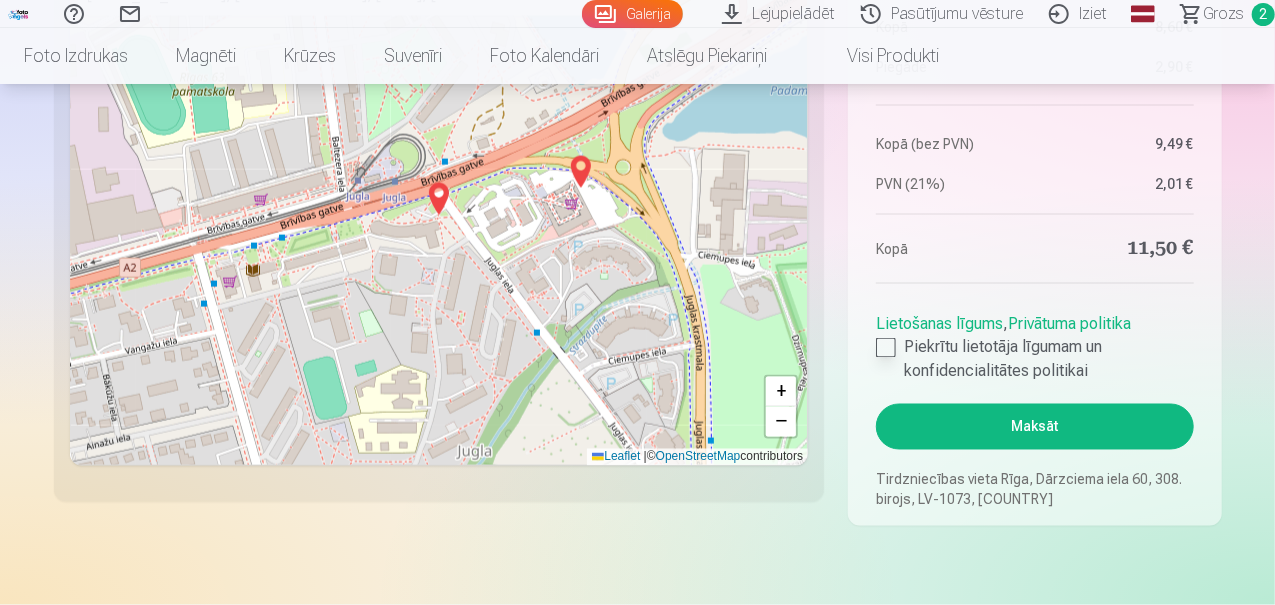click at bounding box center [886, 348] 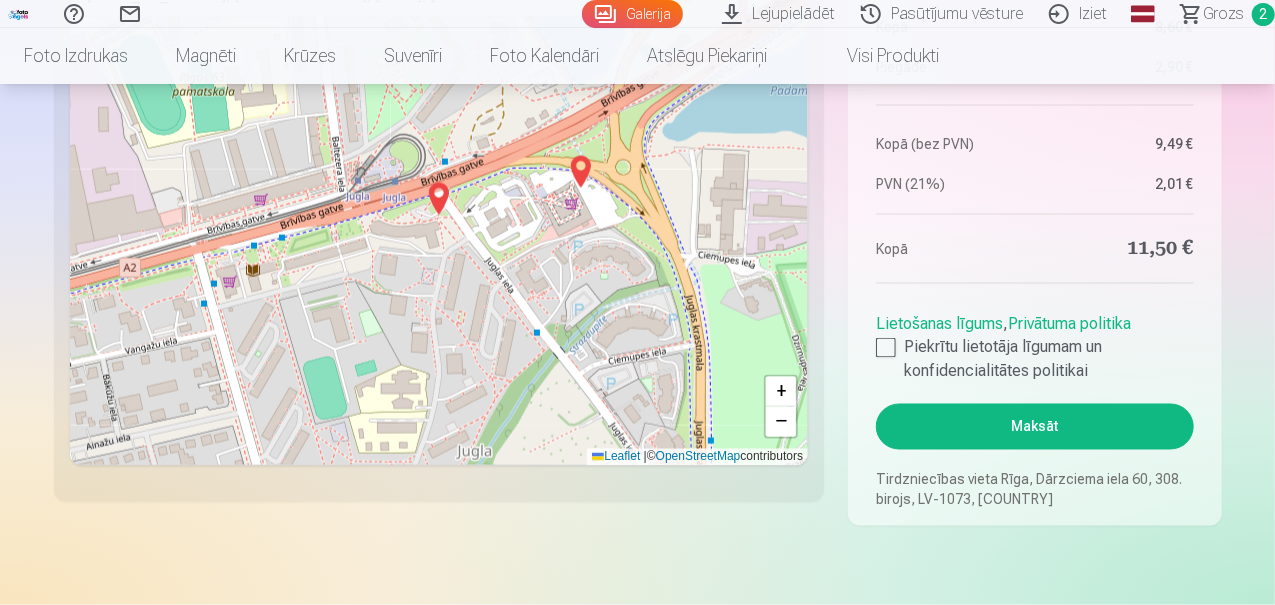 click on "Maksāt" at bounding box center (1034, 427) 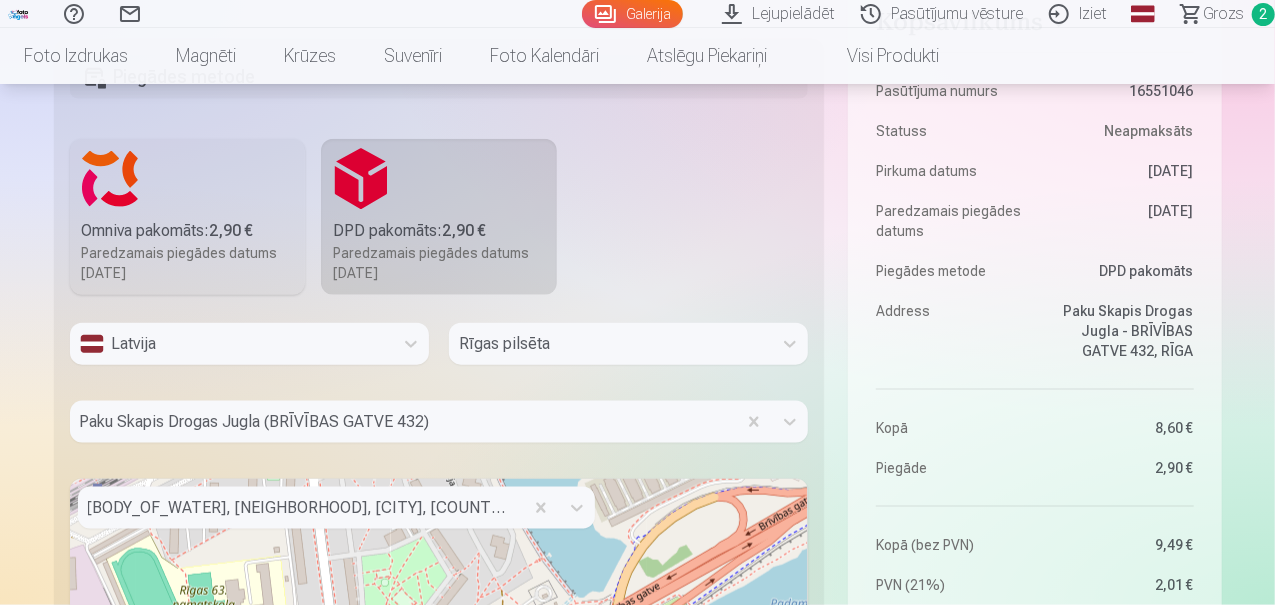 scroll, scrollTop: 1041, scrollLeft: 0, axis: vertical 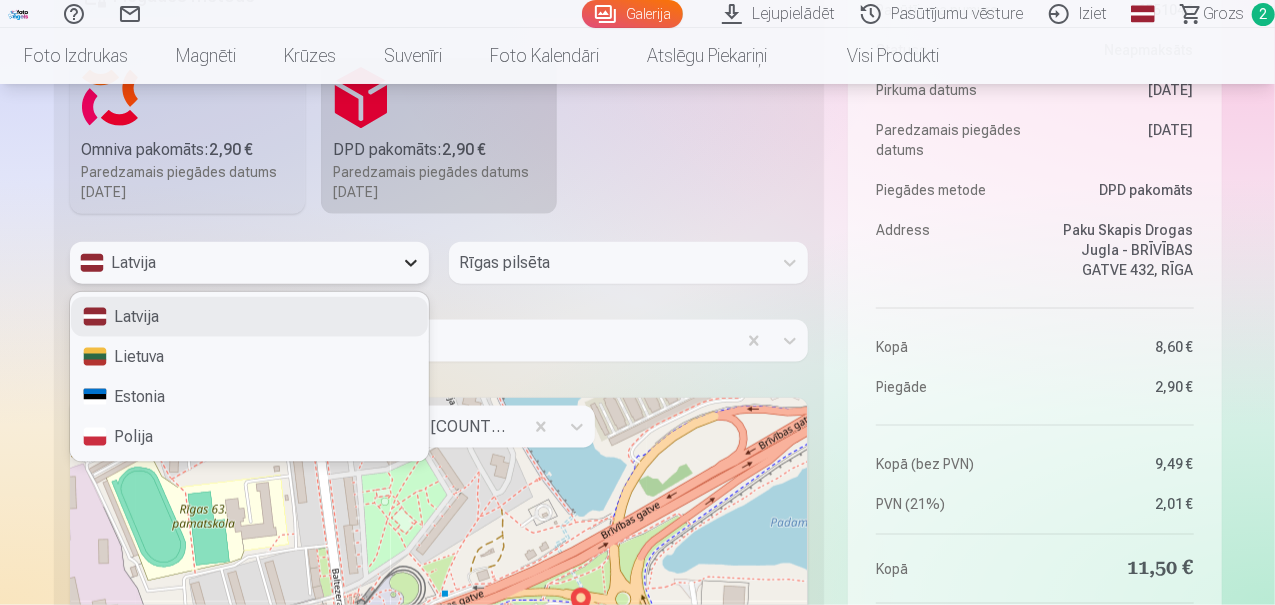click 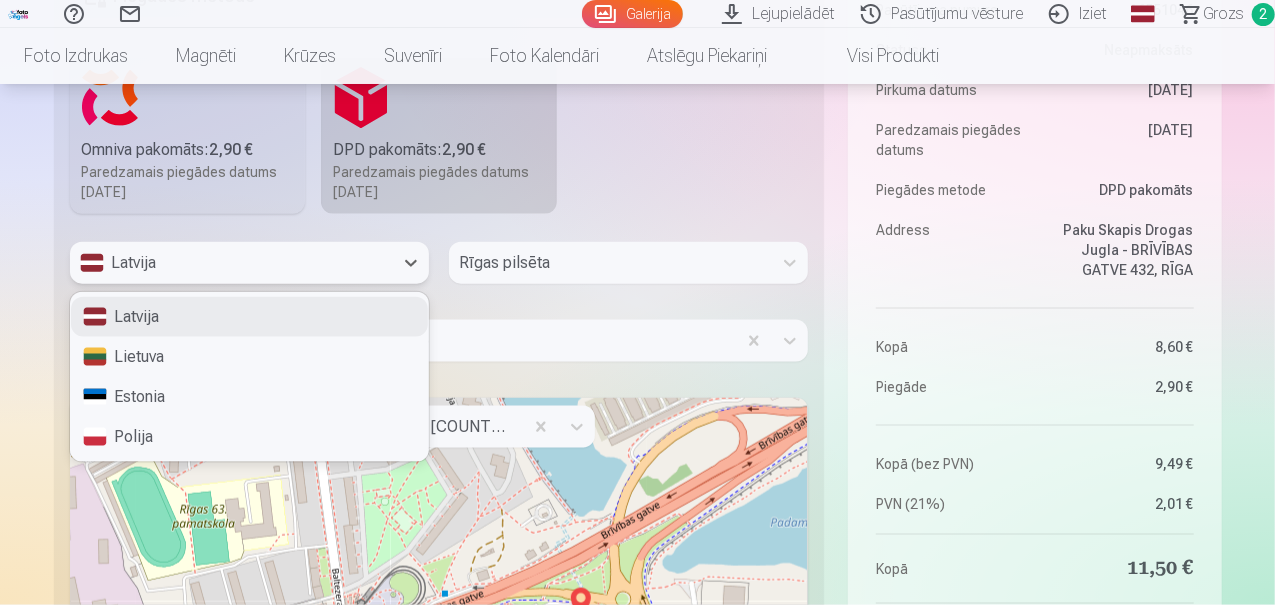 drag, startPoint x: 396, startPoint y: 315, endPoint x: 414, endPoint y: 313, distance: 18.110771 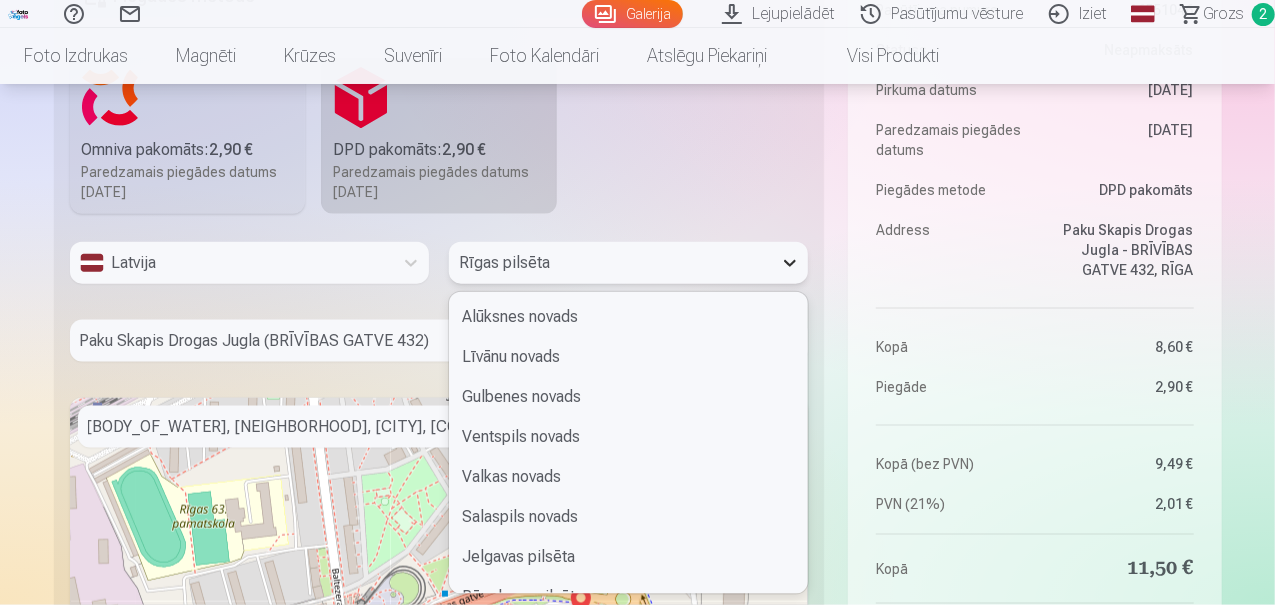 click 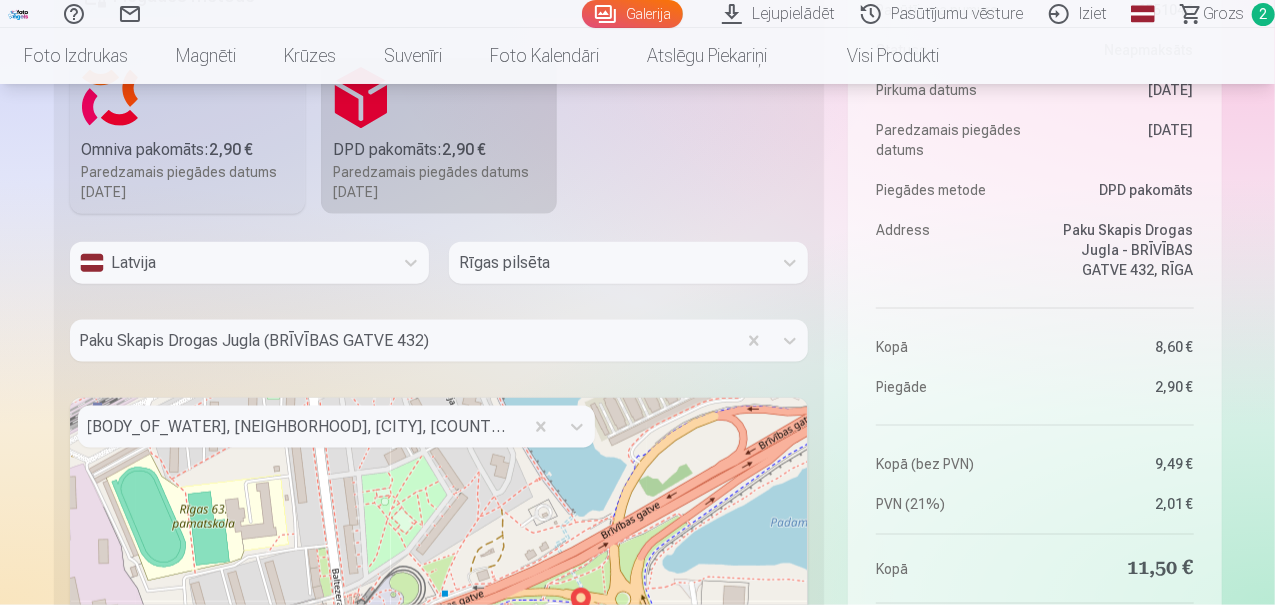 click on "**********" at bounding box center [638, 49] 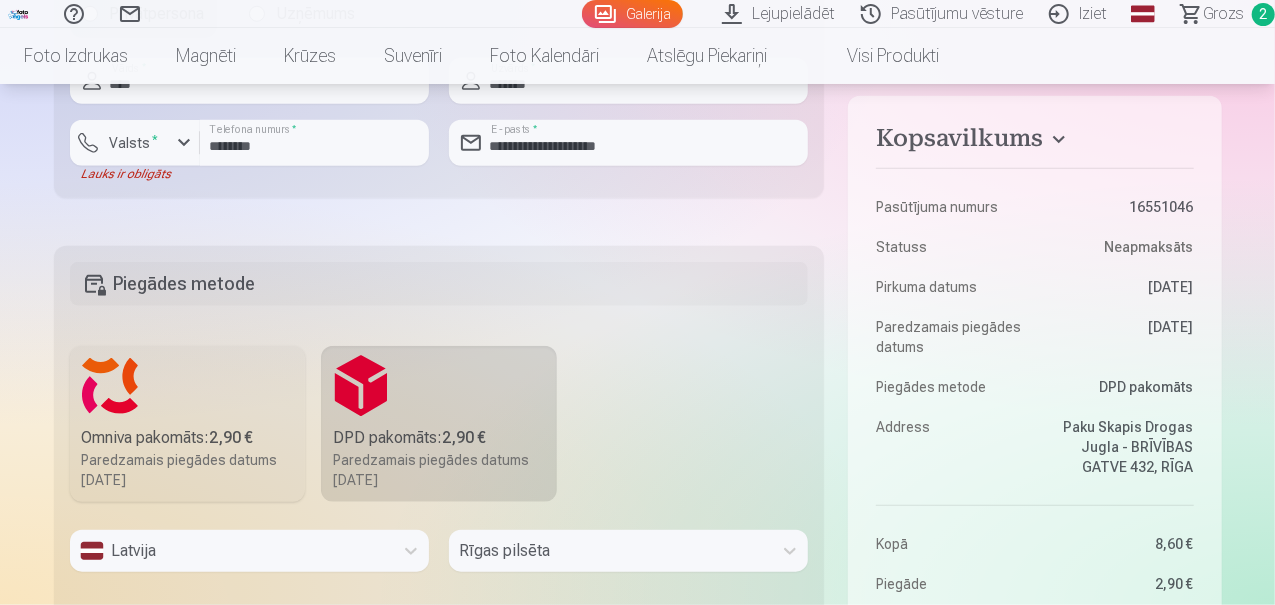 scroll, scrollTop: 846, scrollLeft: 0, axis: vertical 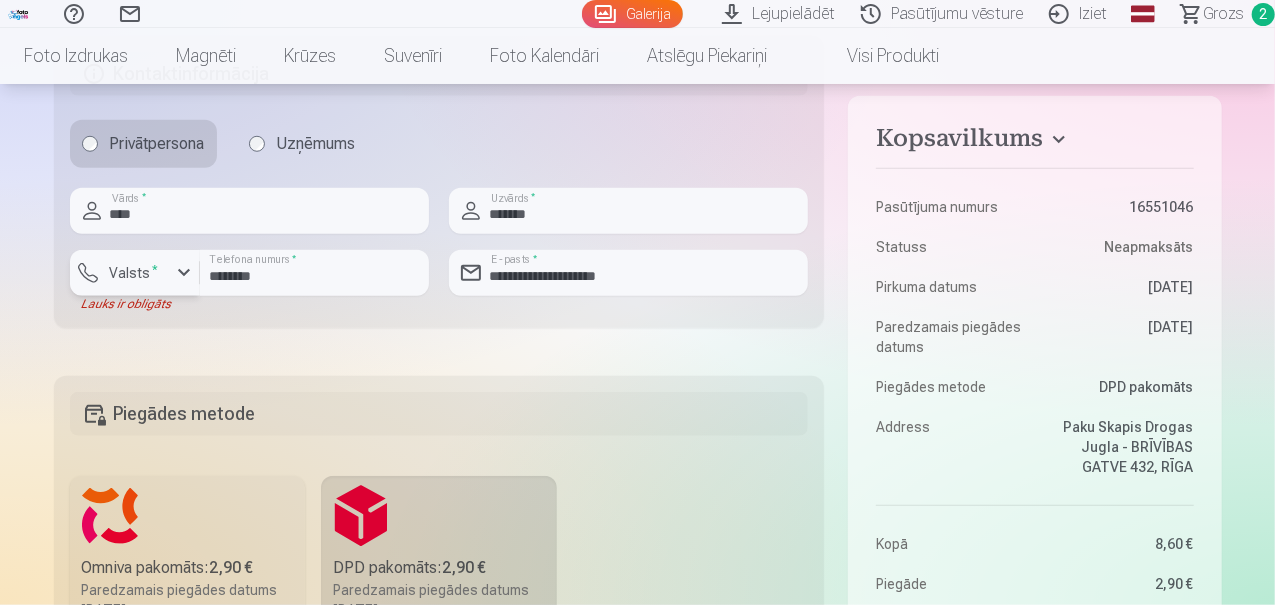 click at bounding box center [184, 273] 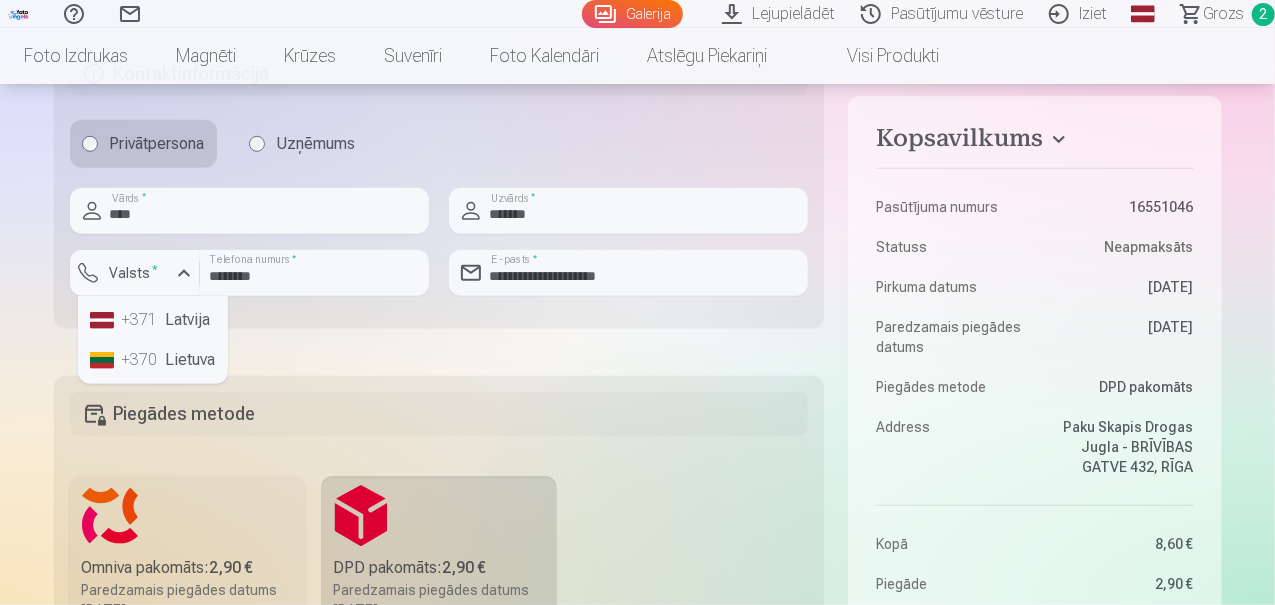 click on "+371 [COUNTRY]" at bounding box center (153, 320) 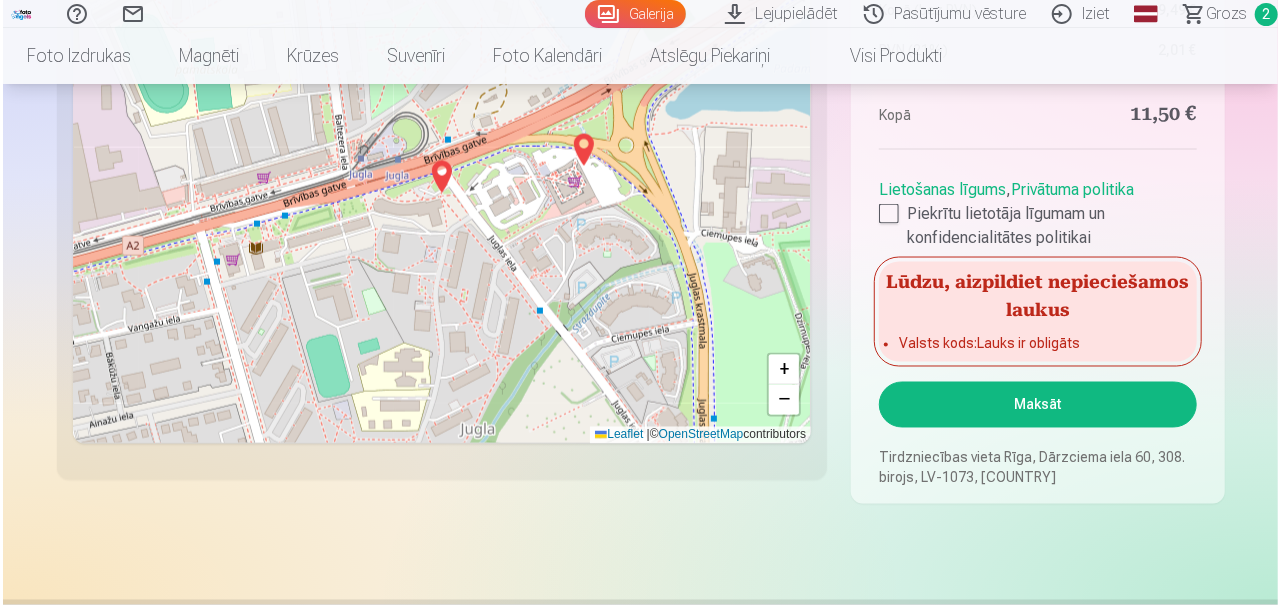 scroll, scrollTop: 1585, scrollLeft: 0, axis: vertical 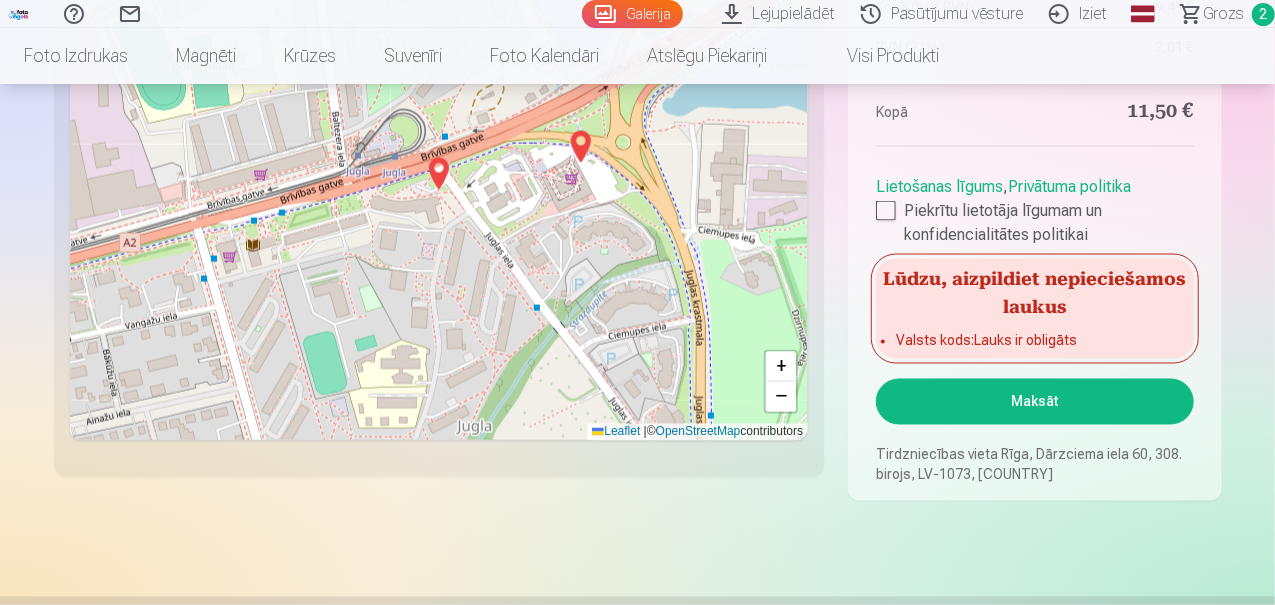 click on "Maksāt" at bounding box center [1034, 402] 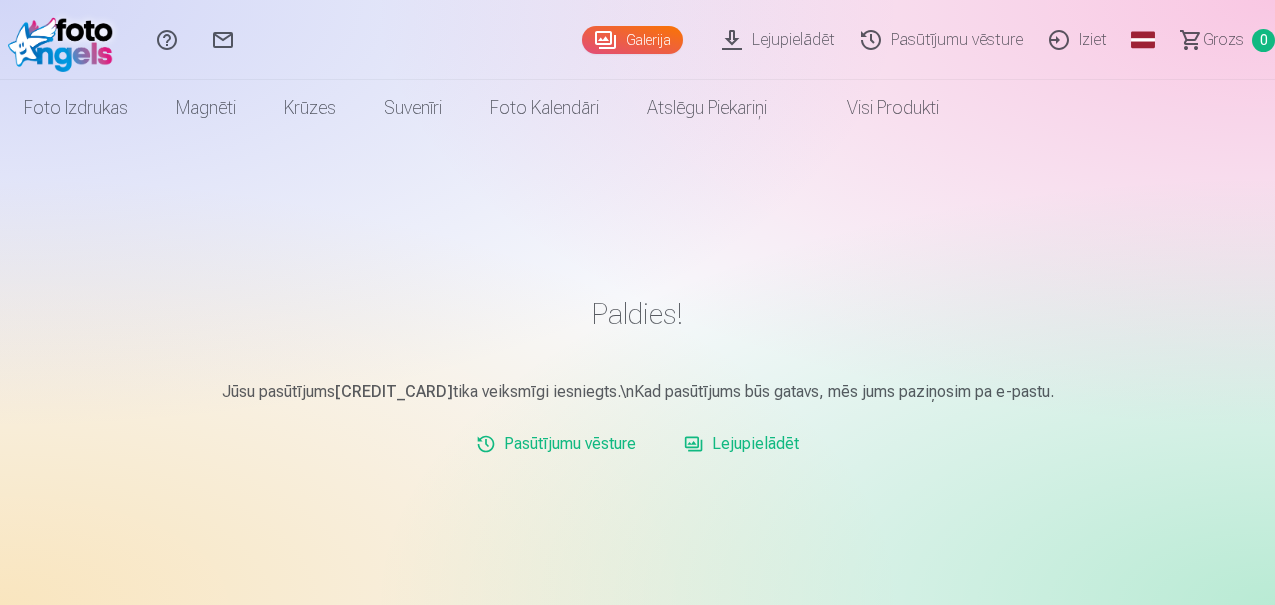 scroll, scrollTop: 0, scrollLeft: 0, axis: both 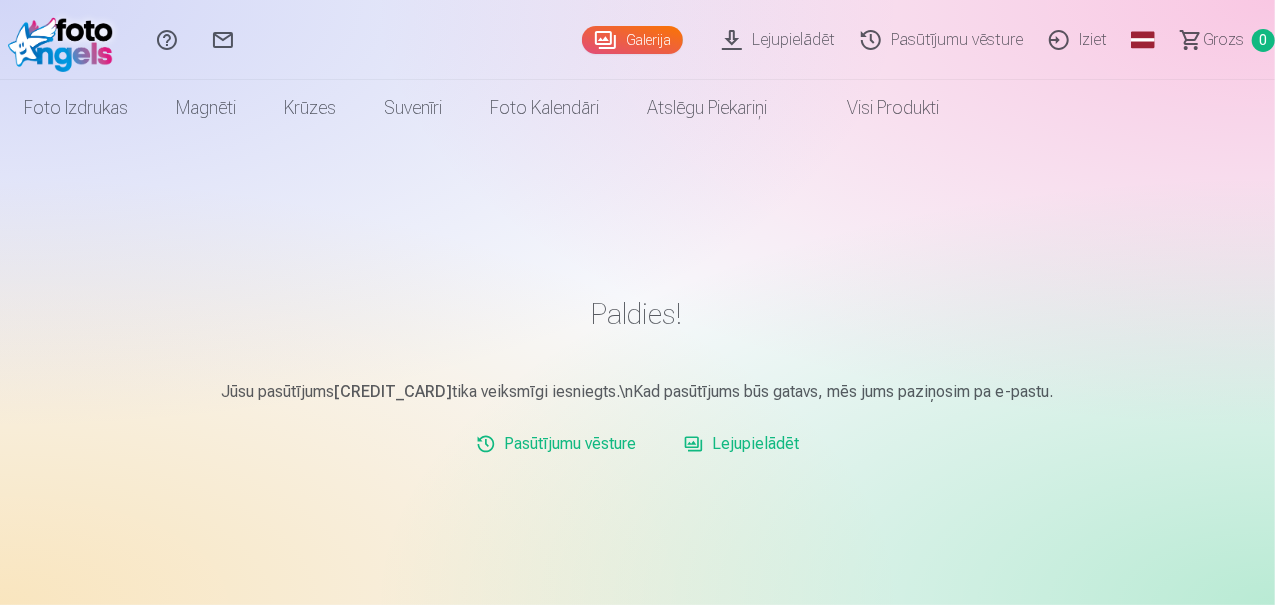 click on "Pasūtījumu vēsture" at bounding box center [556, 444] 